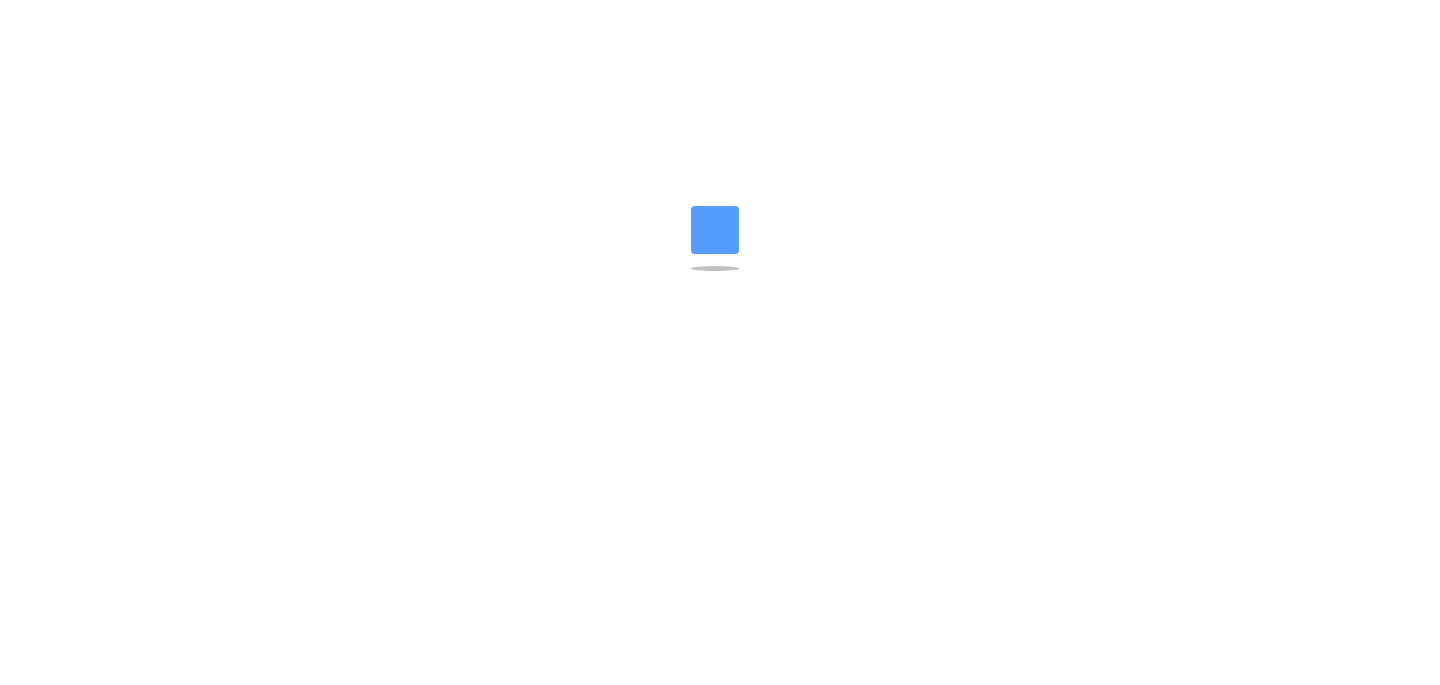 scroll, scrollTop: 0, scrollLeft: 0, axis: both 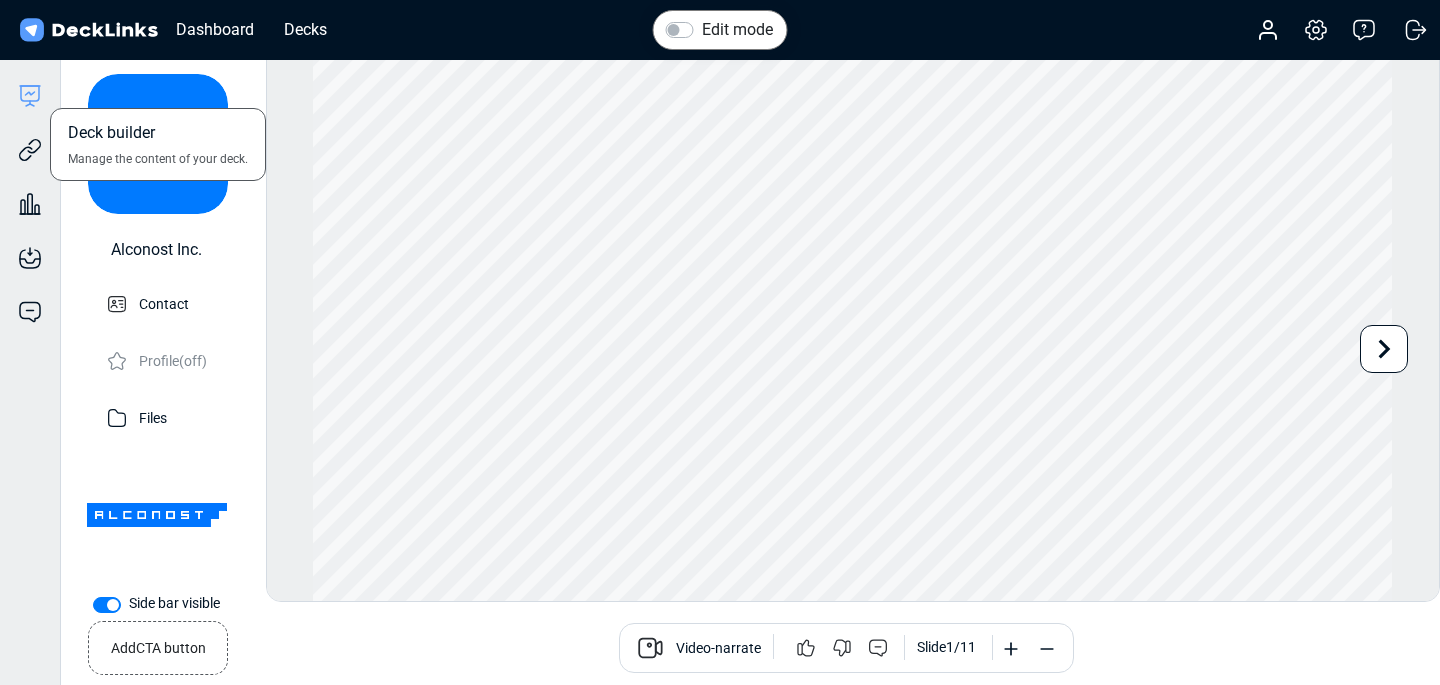 click at bounding box center [30, 93] 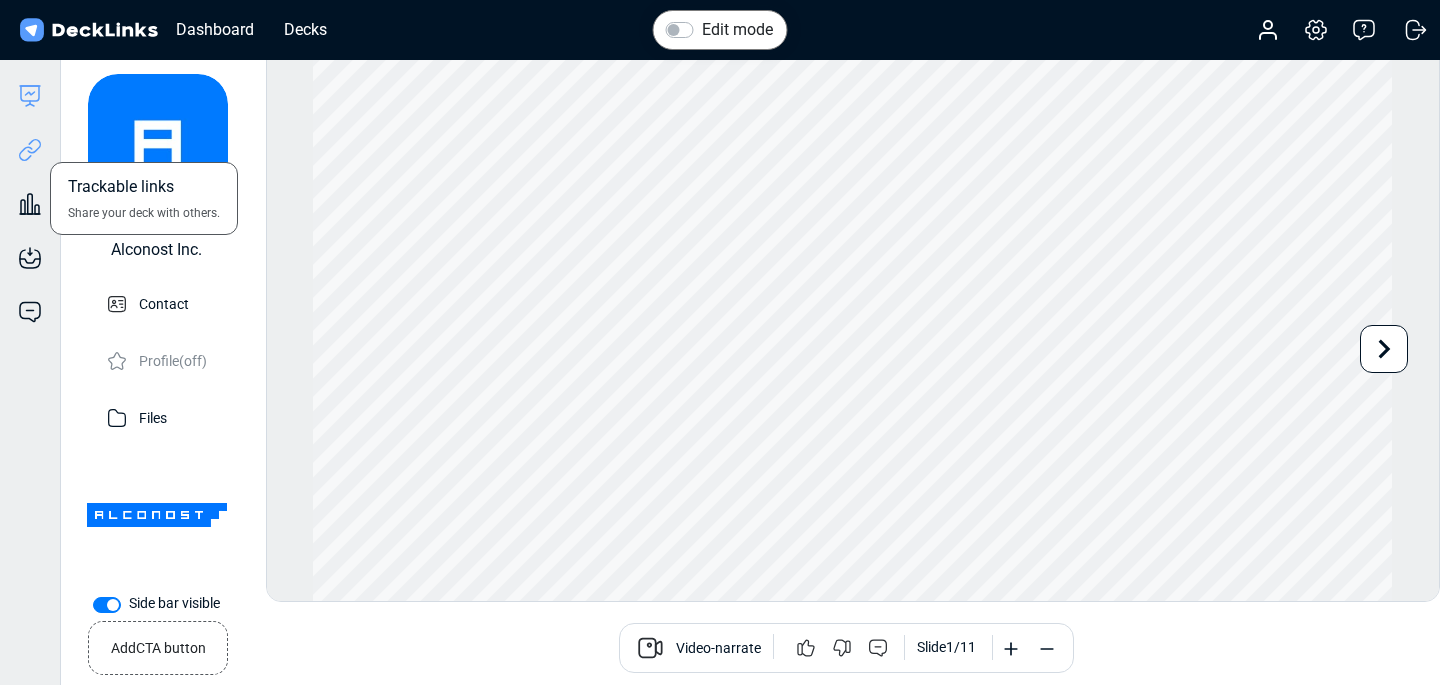 click at bounding box center [30, 150] 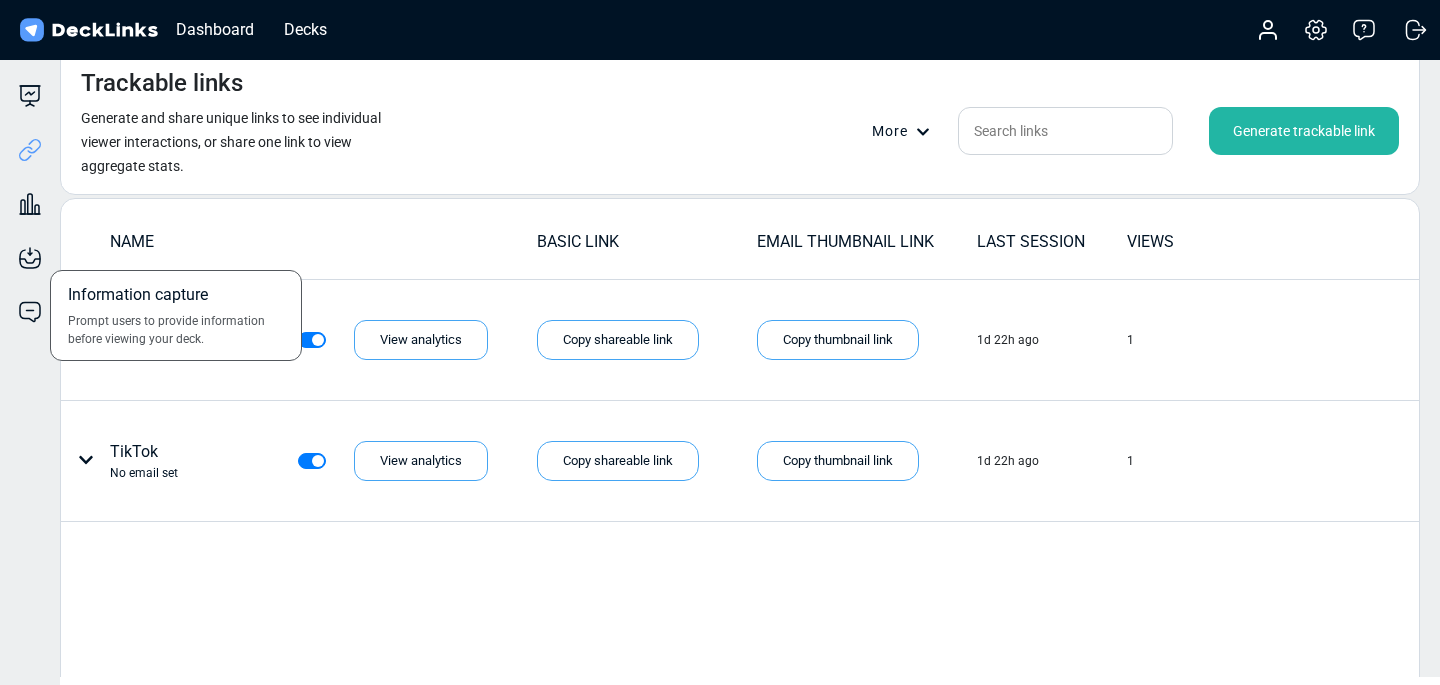click on "Information capture Prompt users to provide information before viewing your deck." at bounding box center (30, 243) 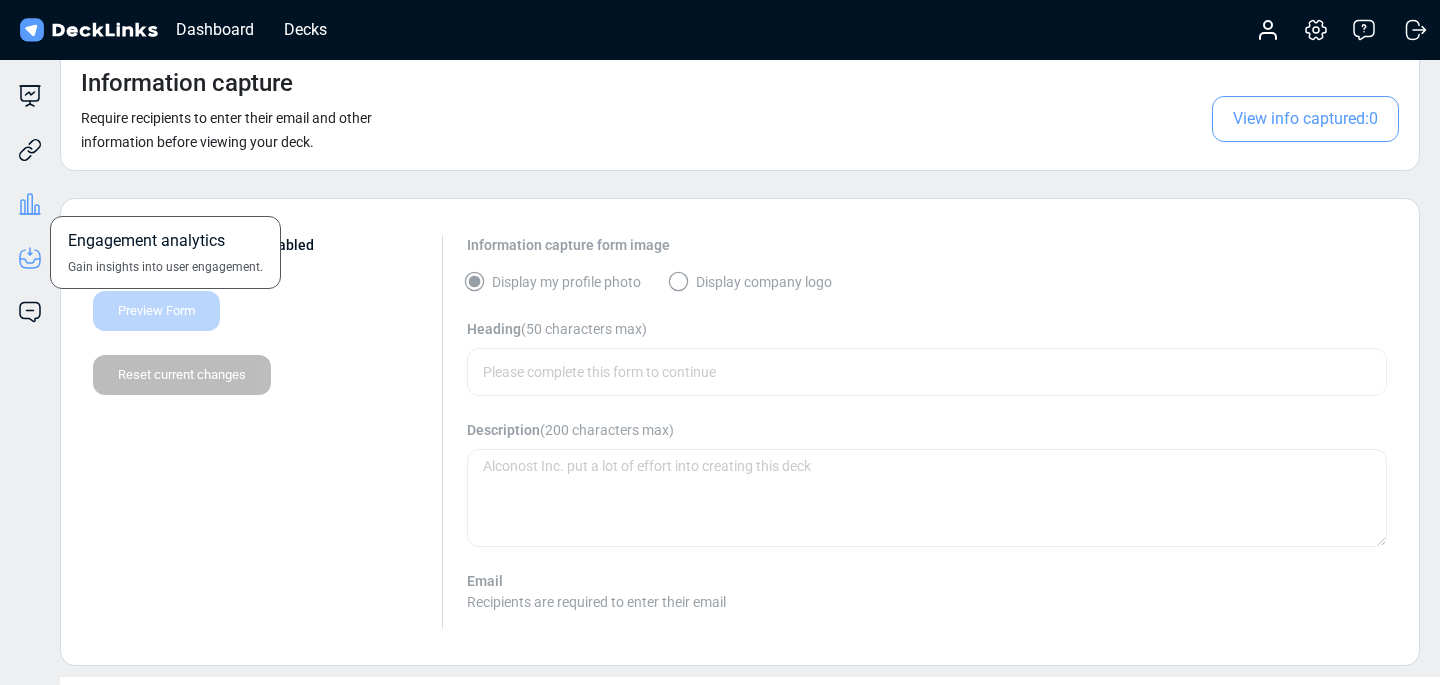 click at bounding box center (30, 86) 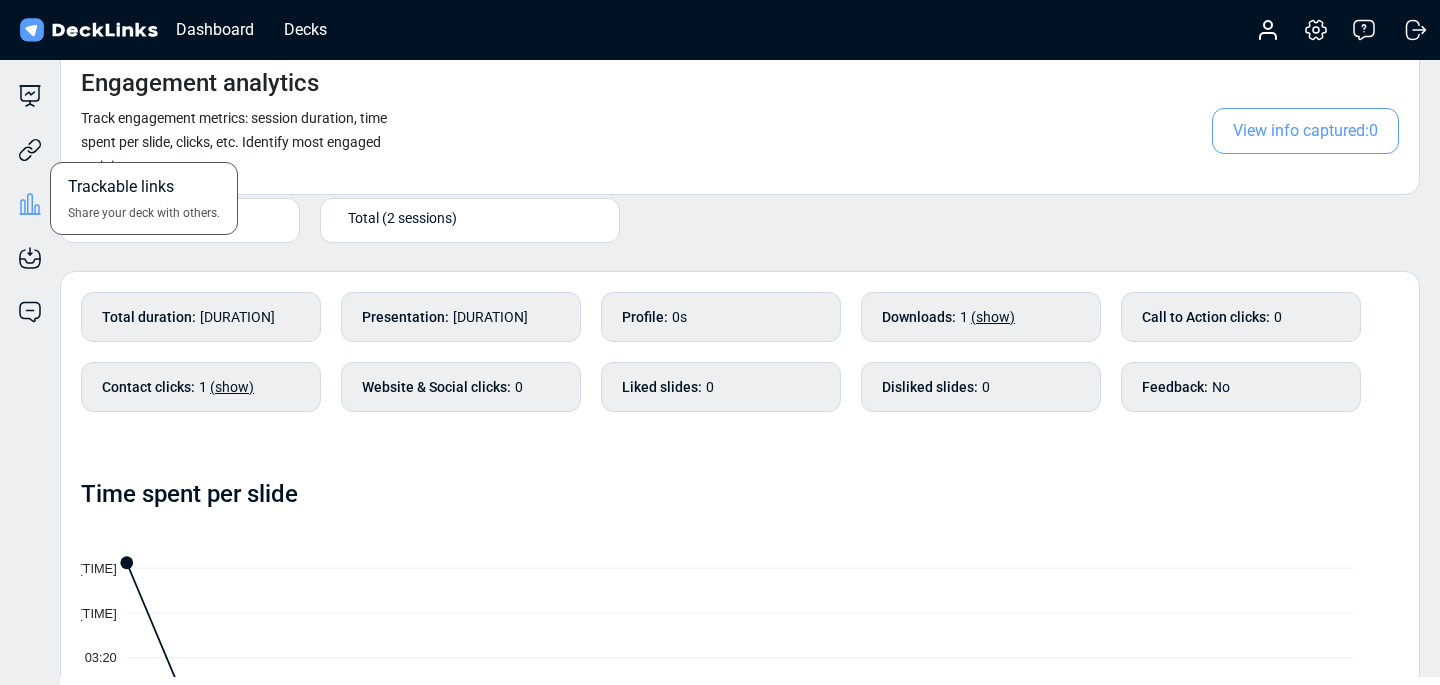 click on "Trackable links Share your deck with others." at bounding box center (30, 135) 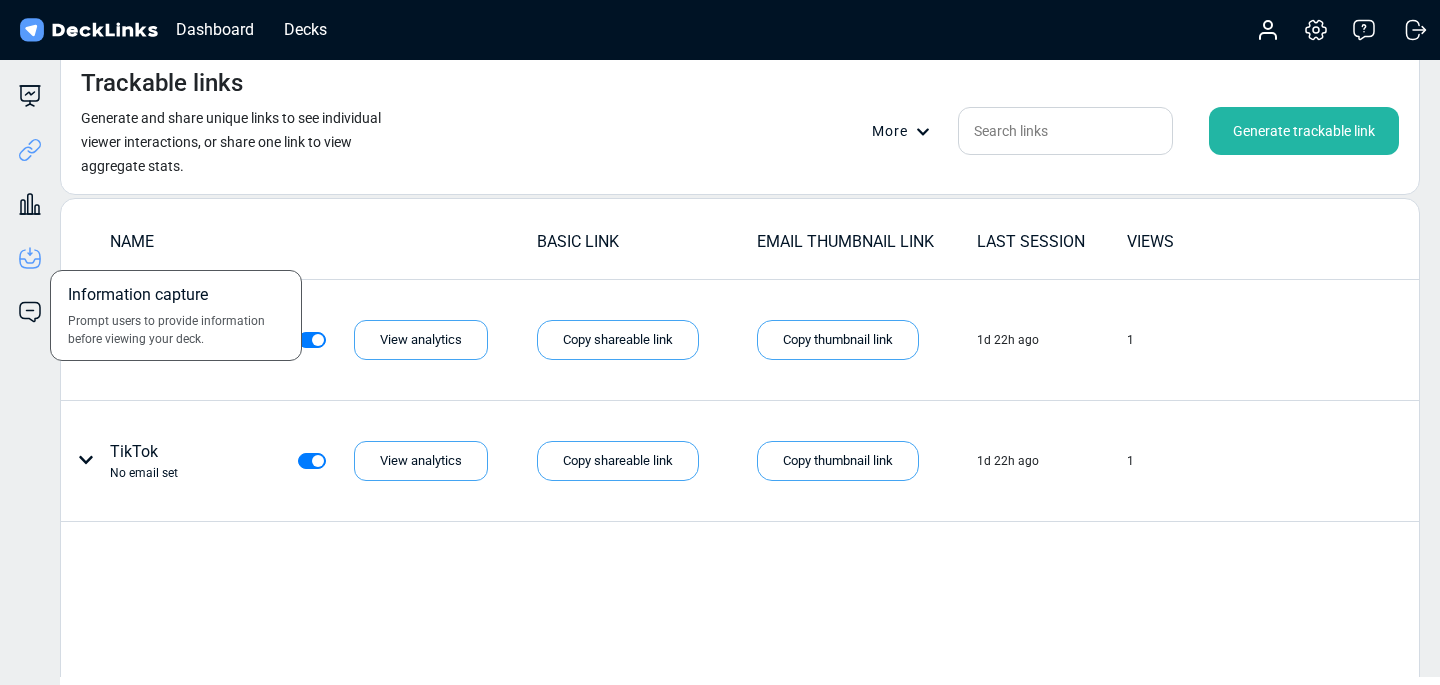 click at bounding box center [30, 96] 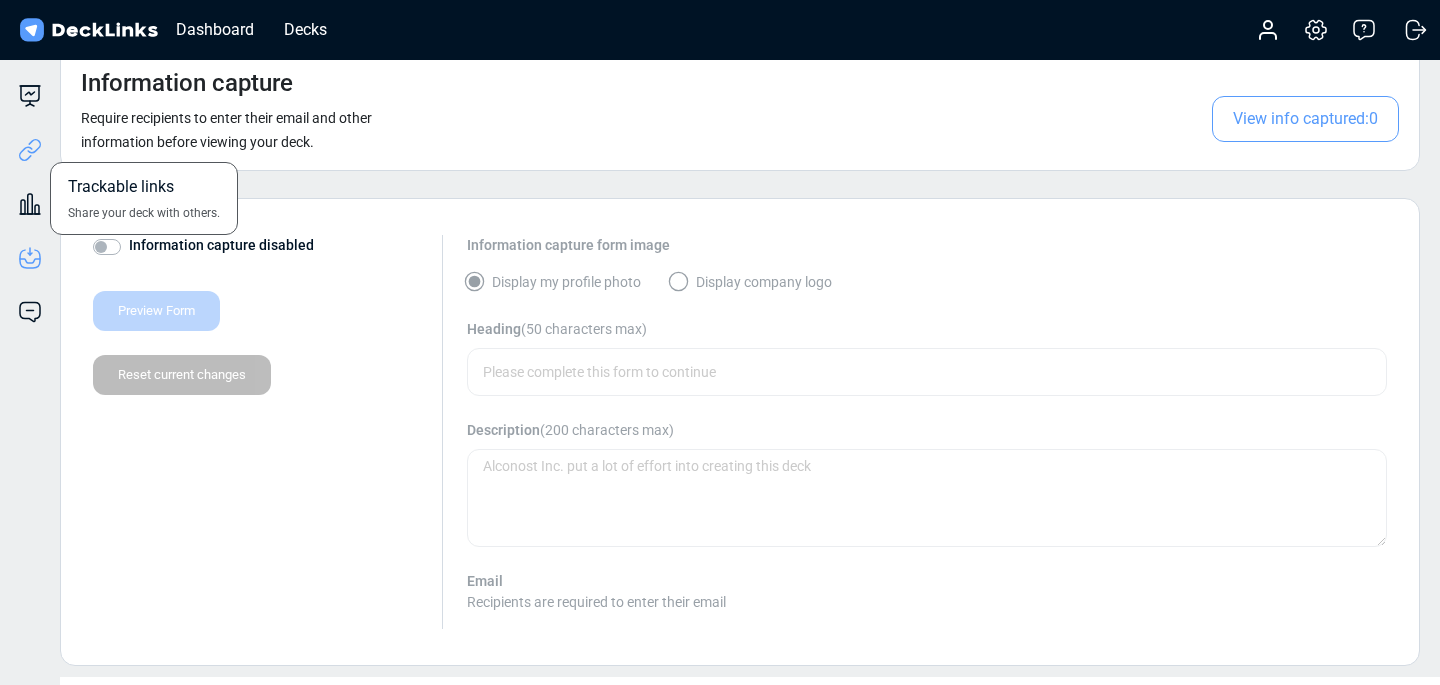 click at bounding box center [30, 150] 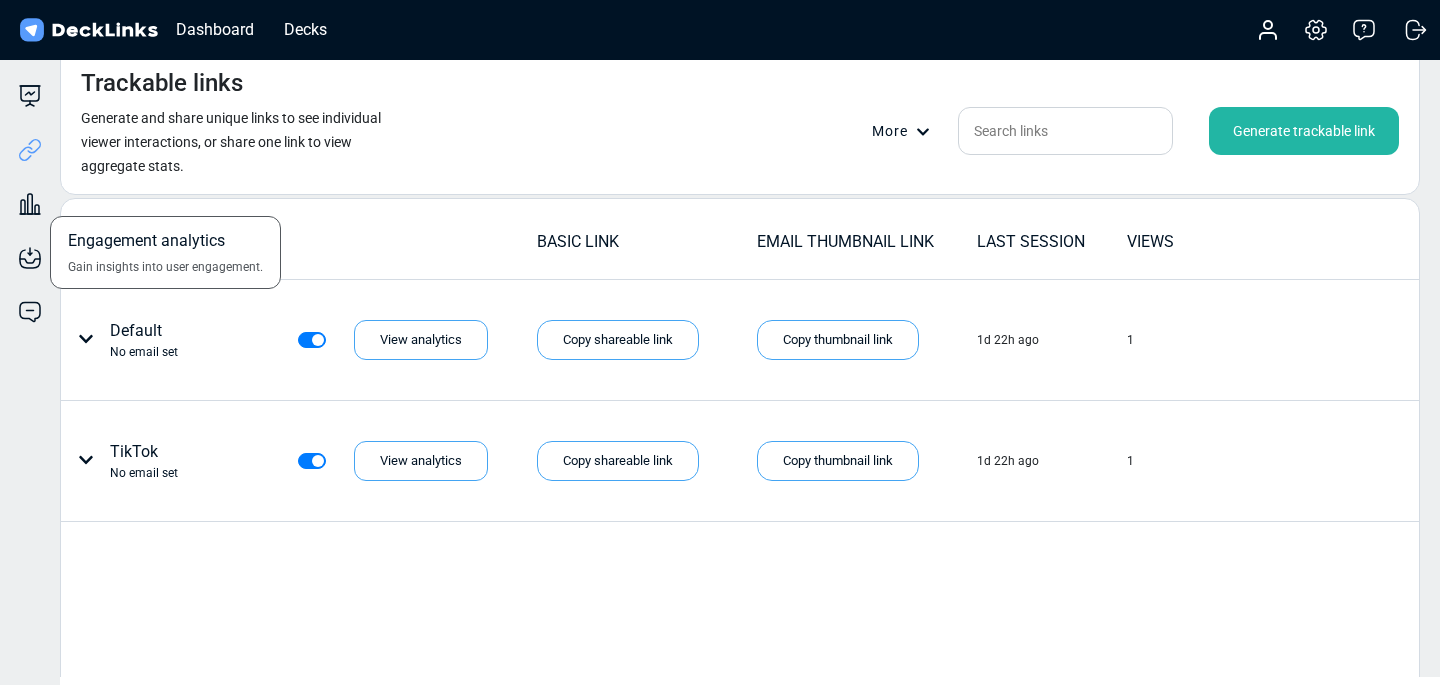 click on "Engagement analytics Gain insights into user engagement." at bounding box center (30, 189) 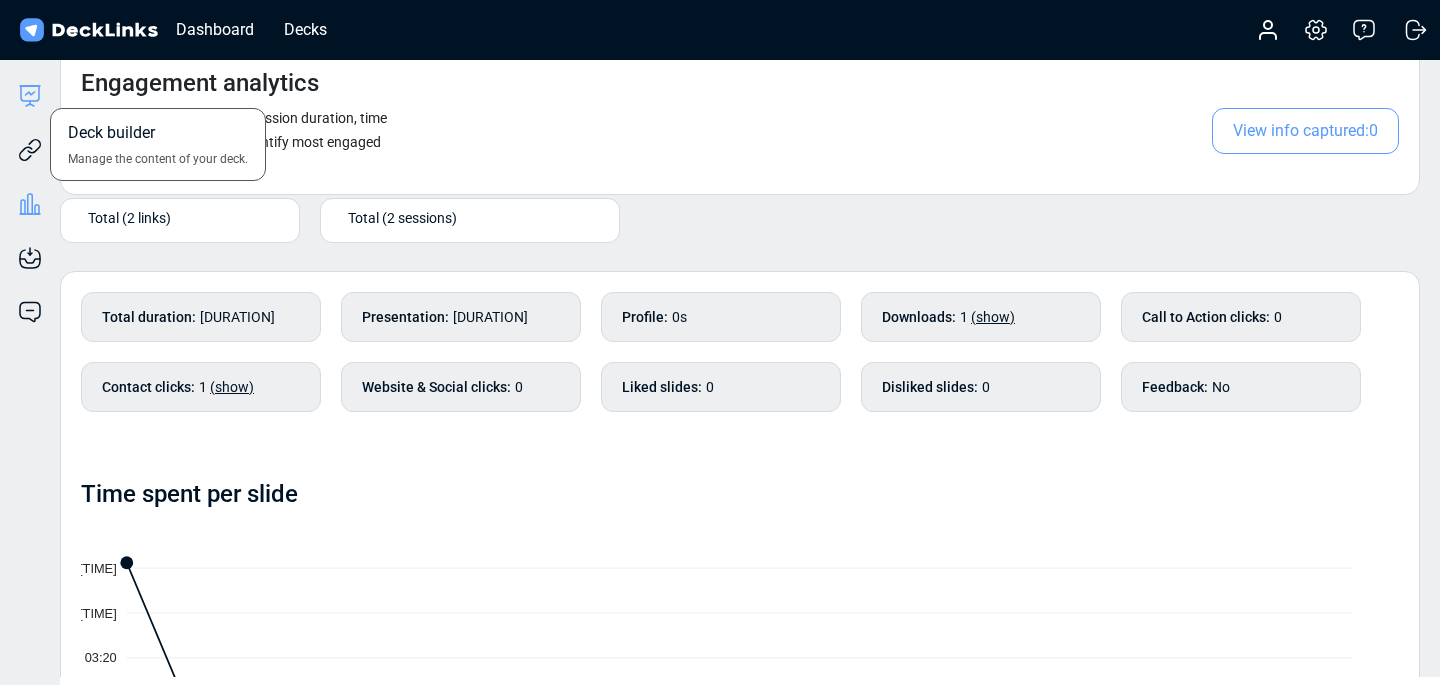click at bounding box center (30, 96) 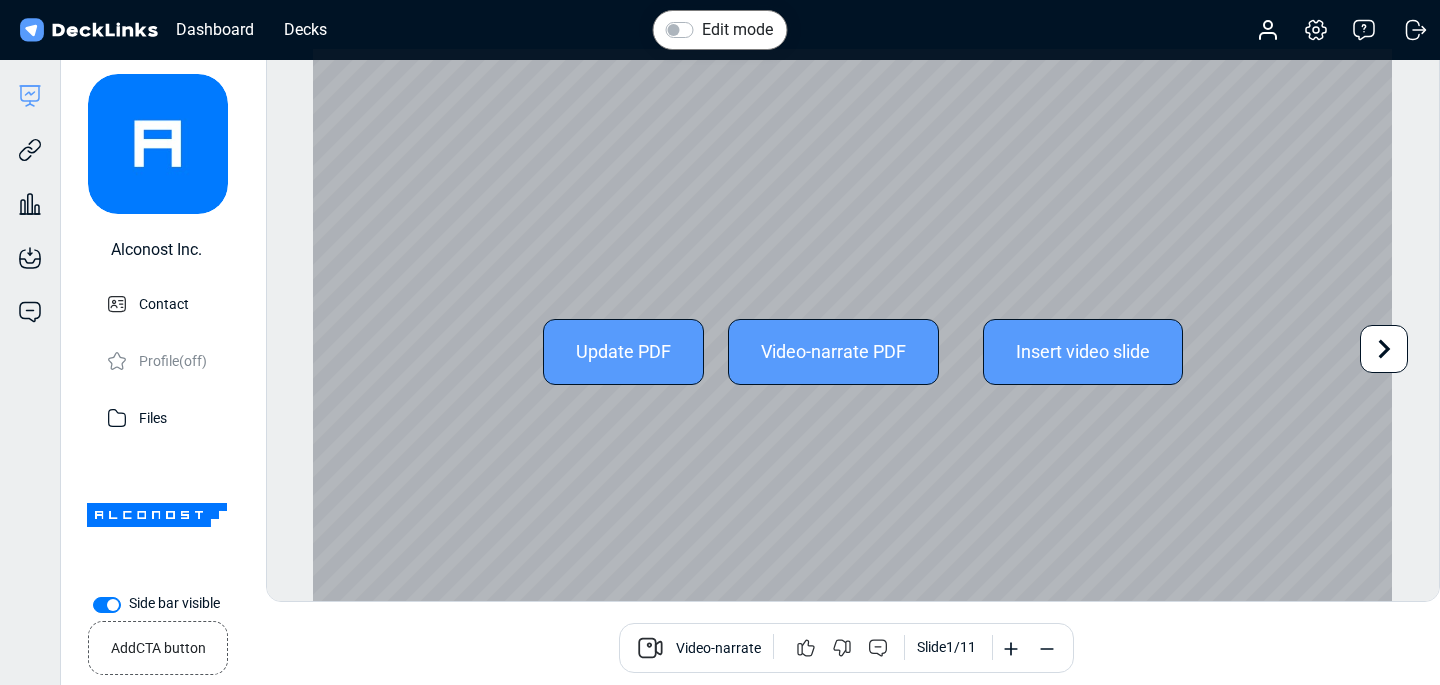 scroll, scrollTop: 55, scrollLeft: 0, axis: vertical 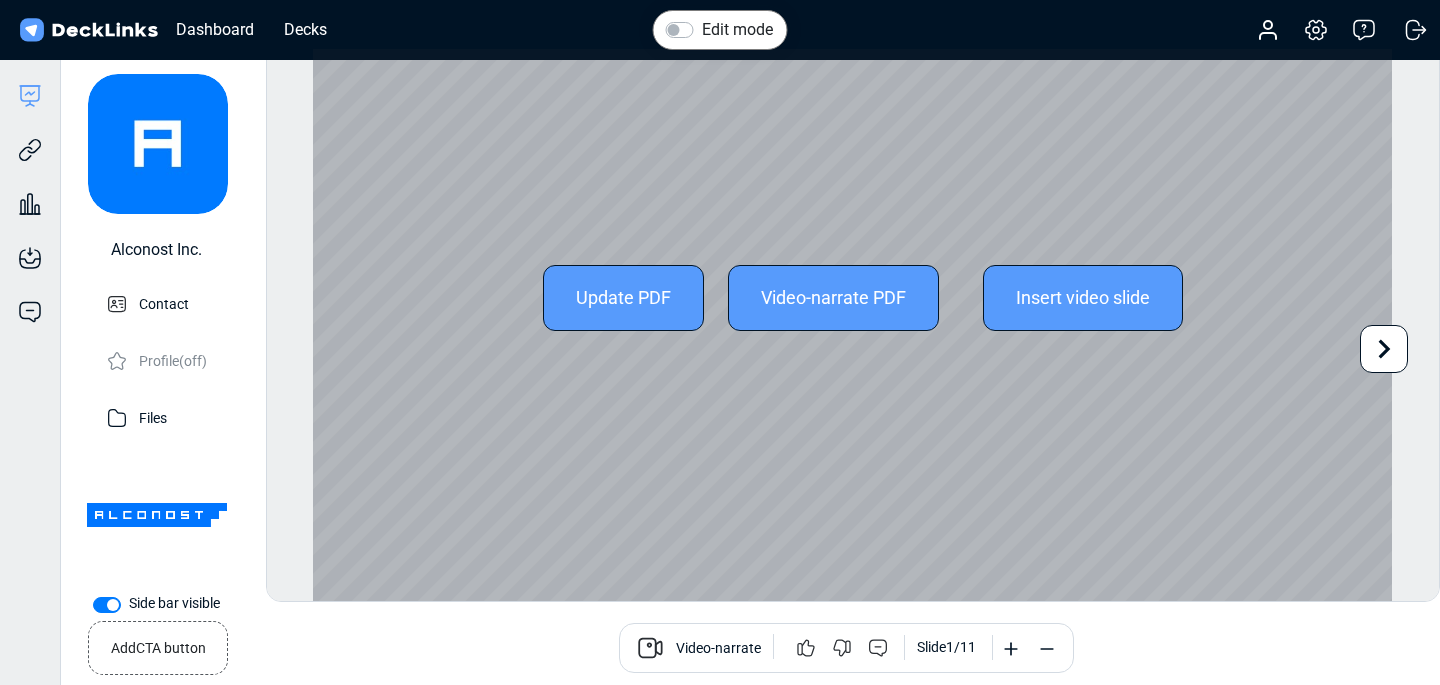 click on "Update PDF" at bounding box center [623, 298] 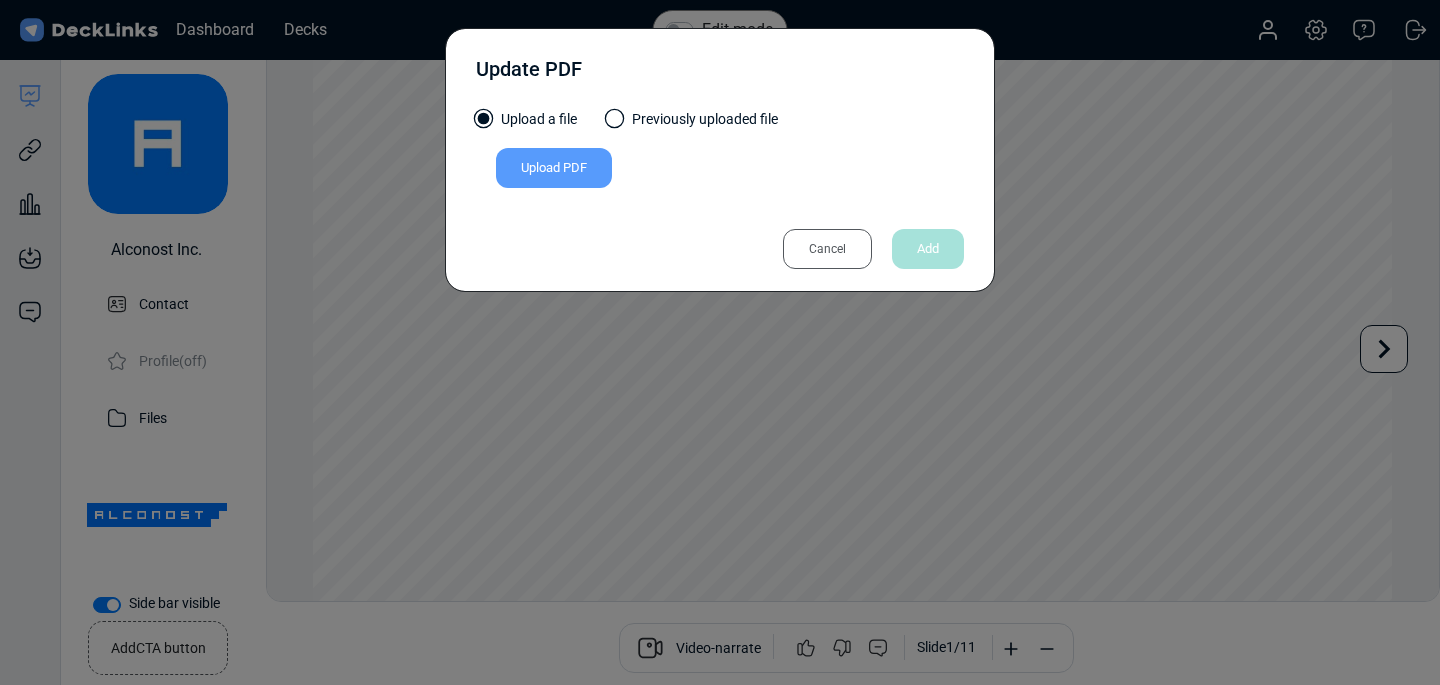 click on "Upload PDF" at bounding box center [554, 168] 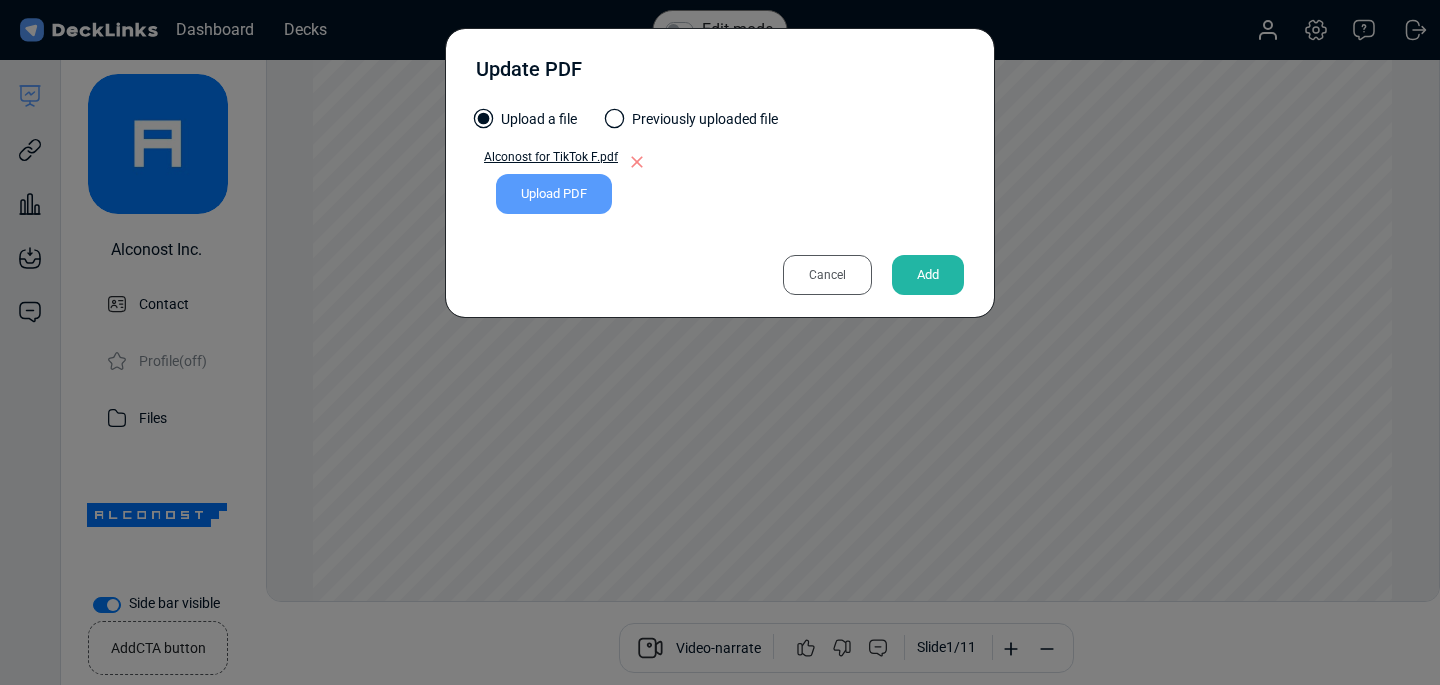 click on "Add" at bounding box center [928, 275] 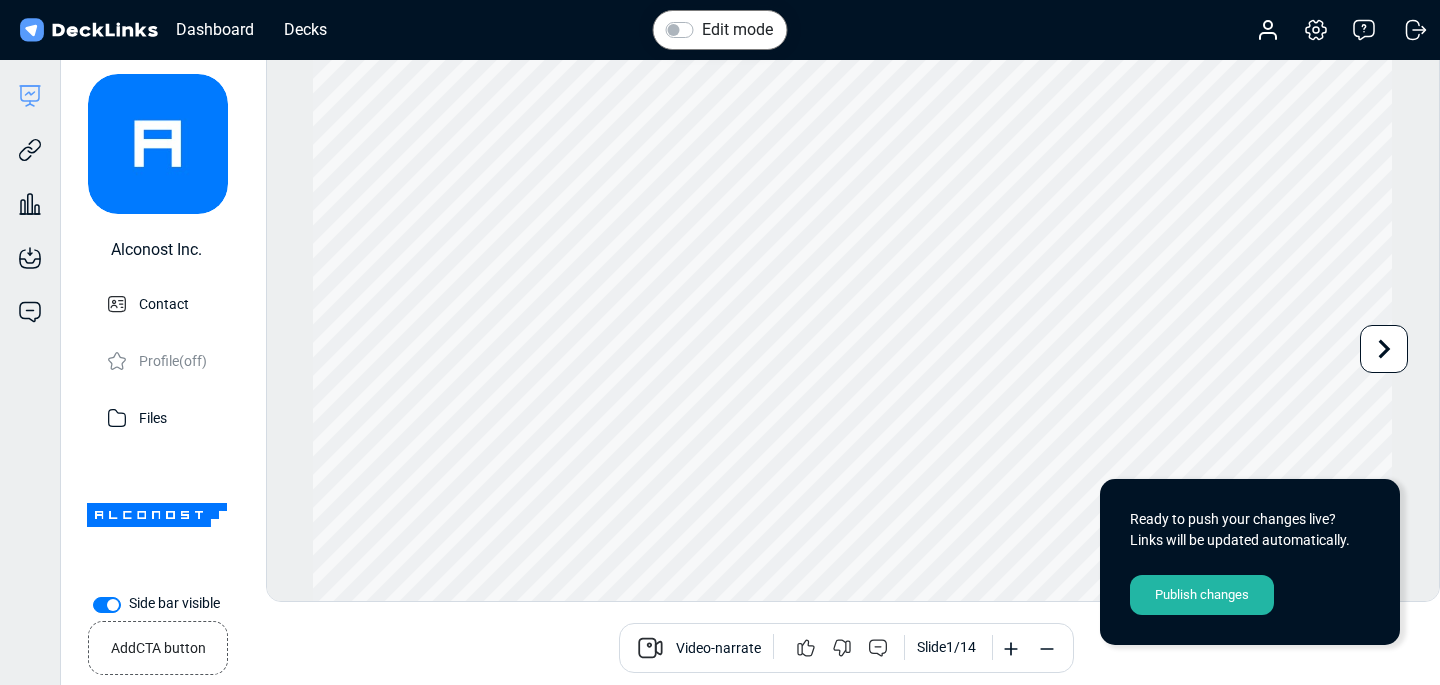 click at bounding box center (1385, 348) 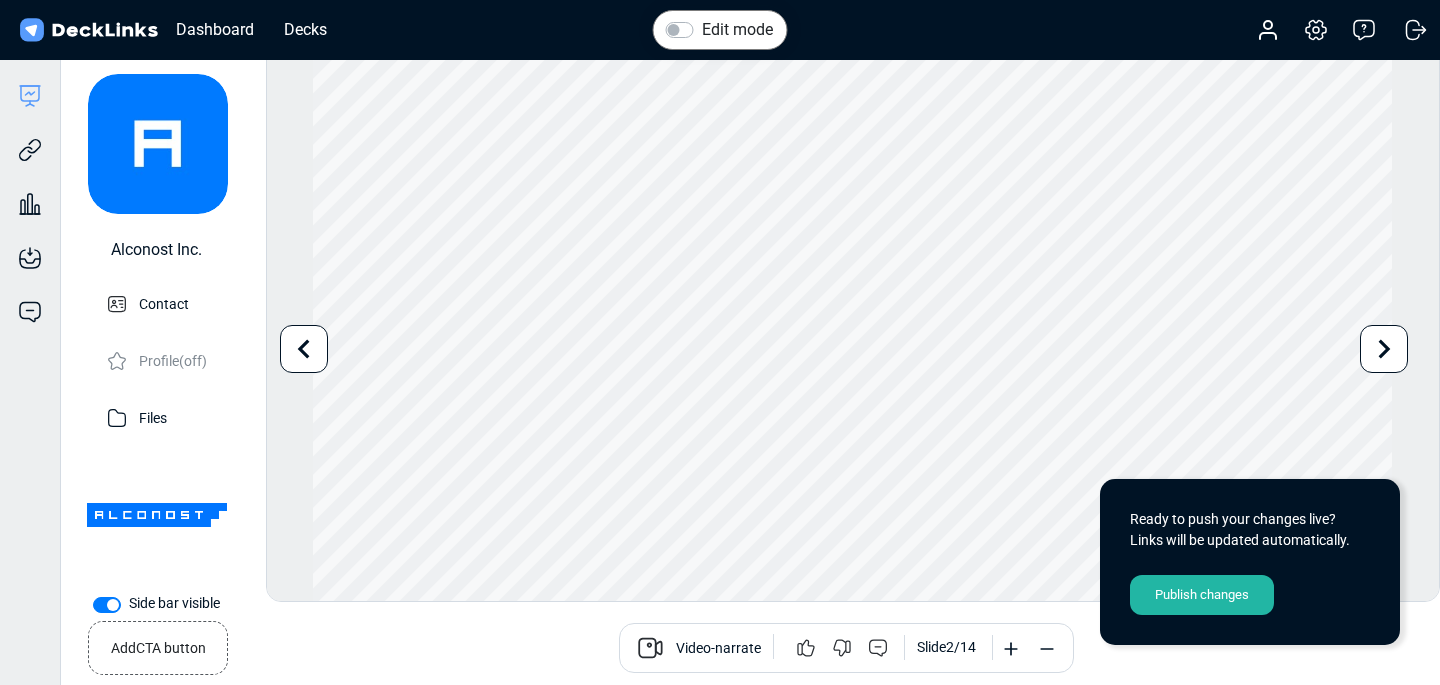 click at bounding box center [1385, 348] 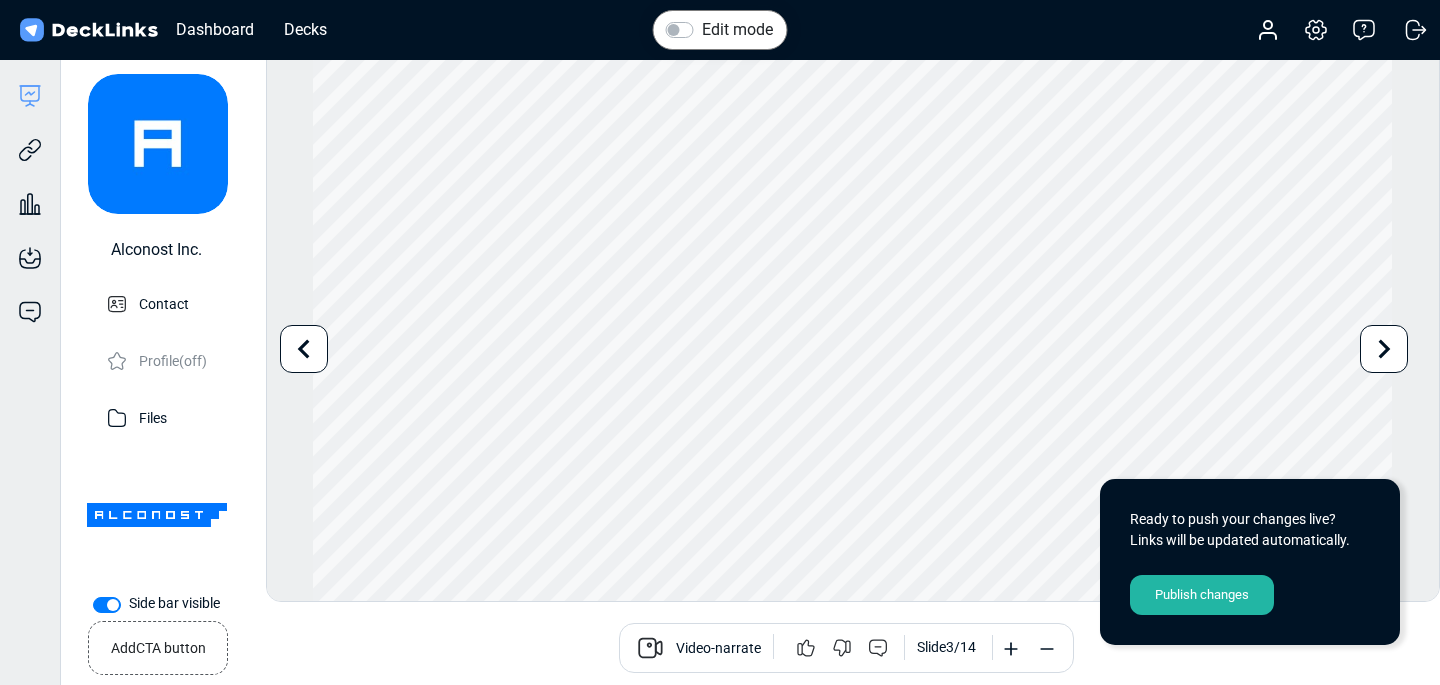 click at bounding box center (1385, 348) 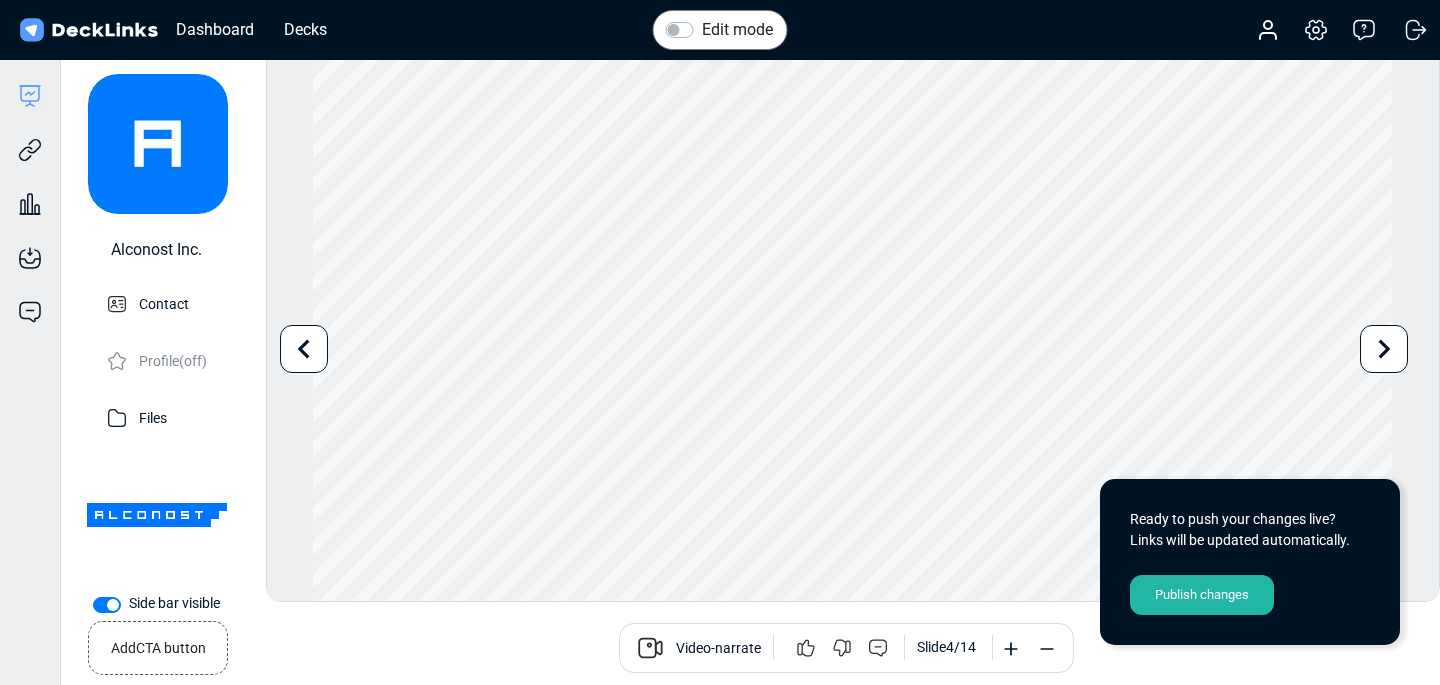 click at bounding box center [1385, 348] 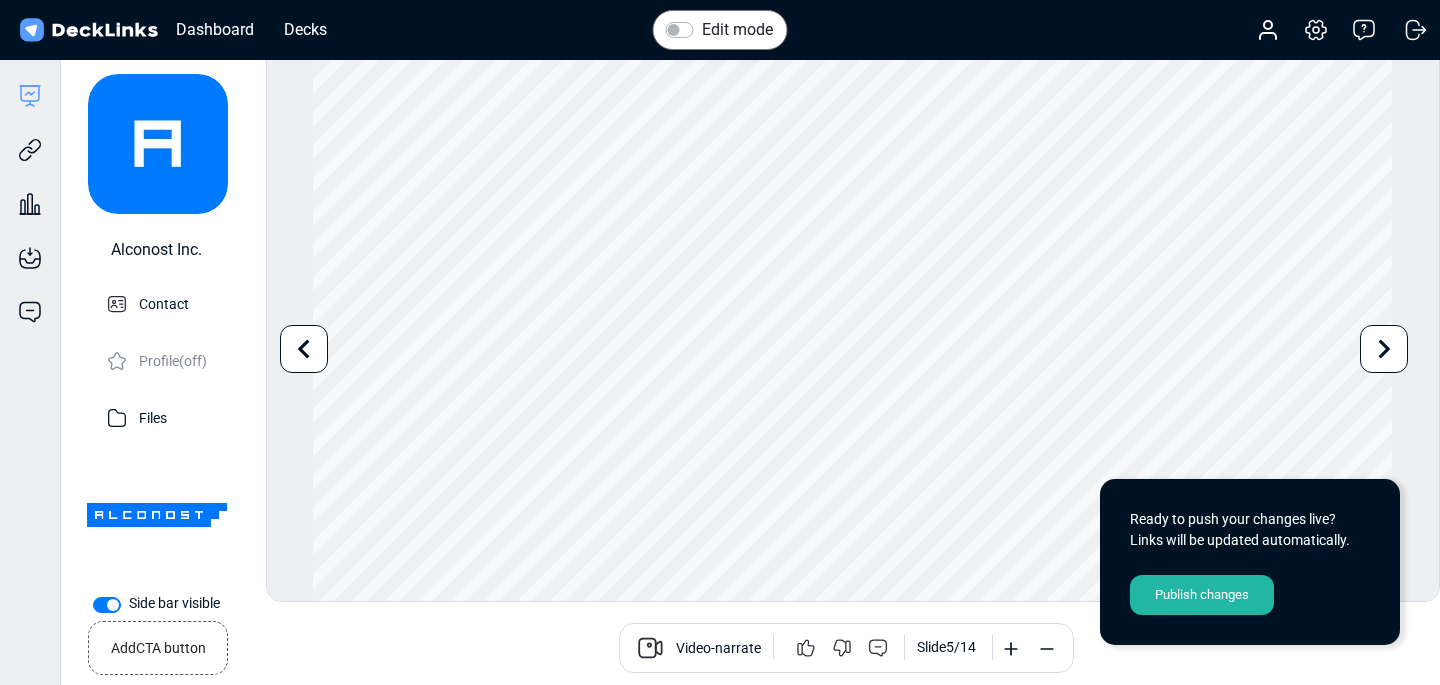 click at bounding box center (1385, 348) 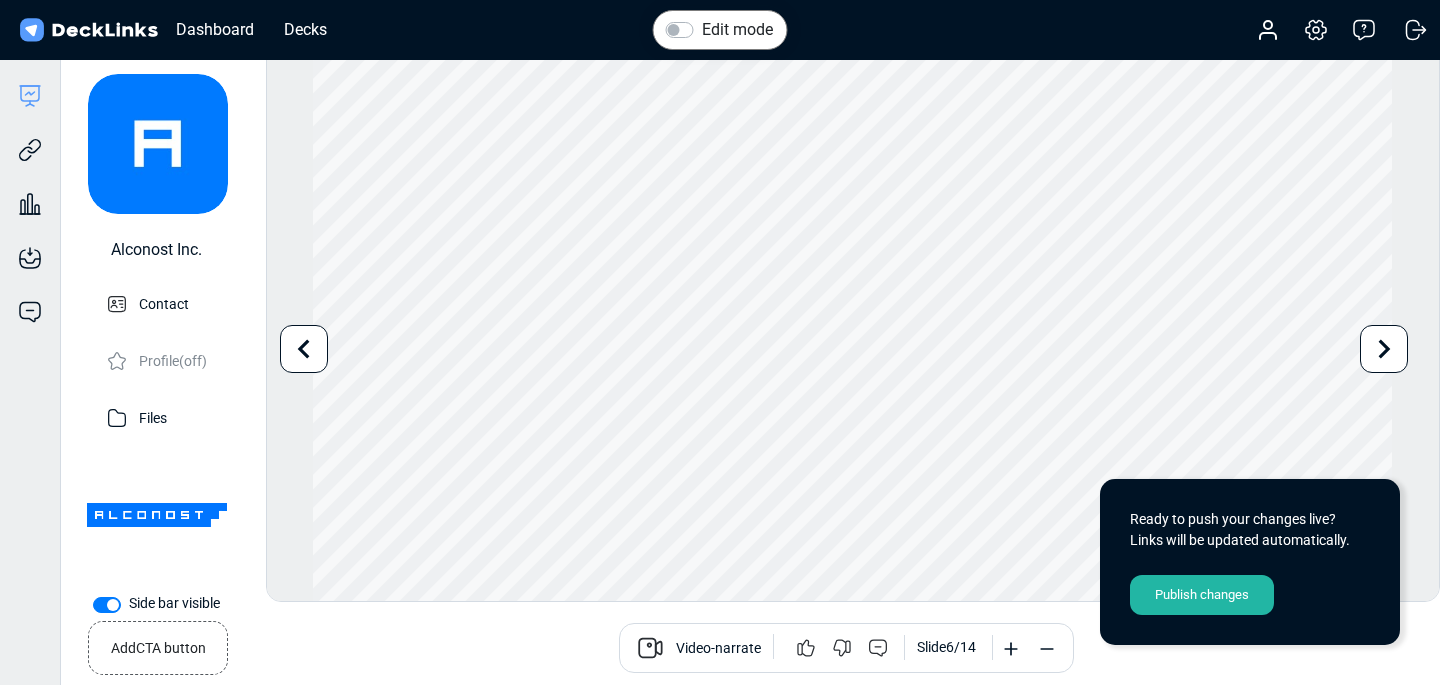 click at bounding box center [304, 349] 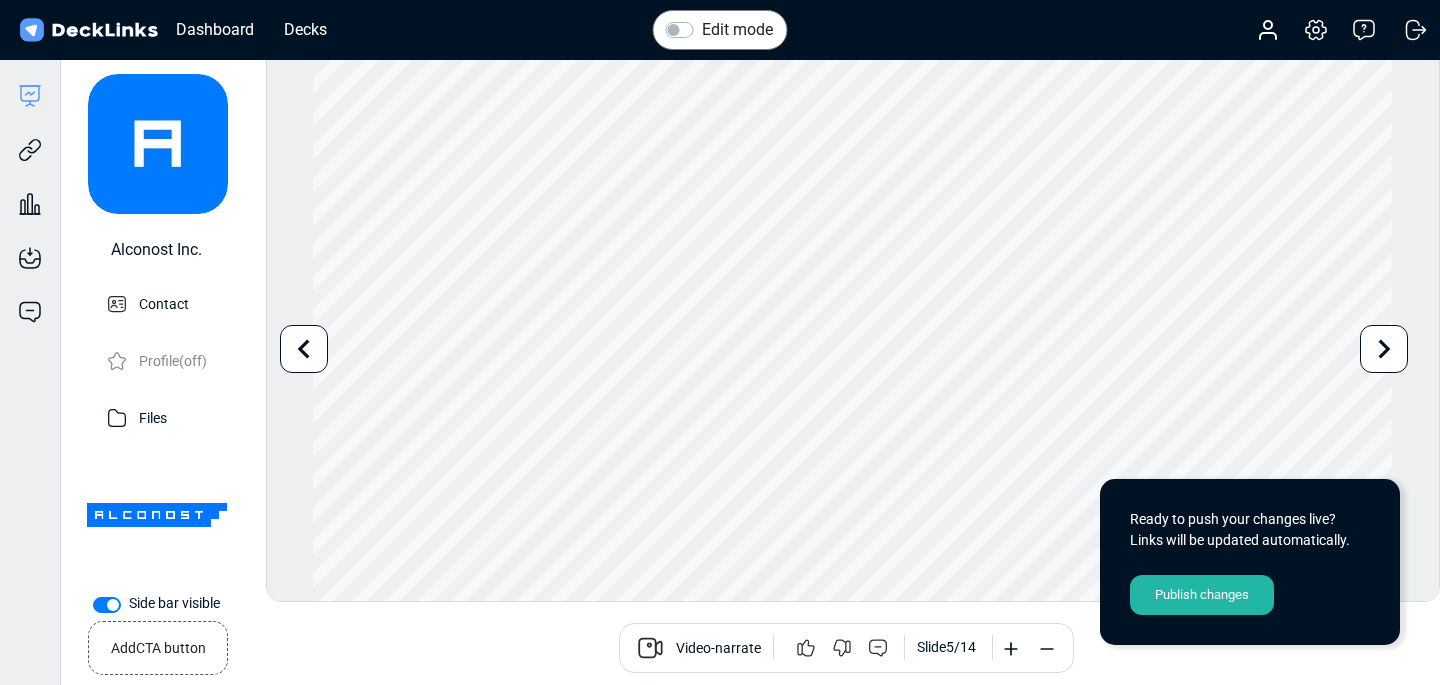 click at bounding box center (304, 349) 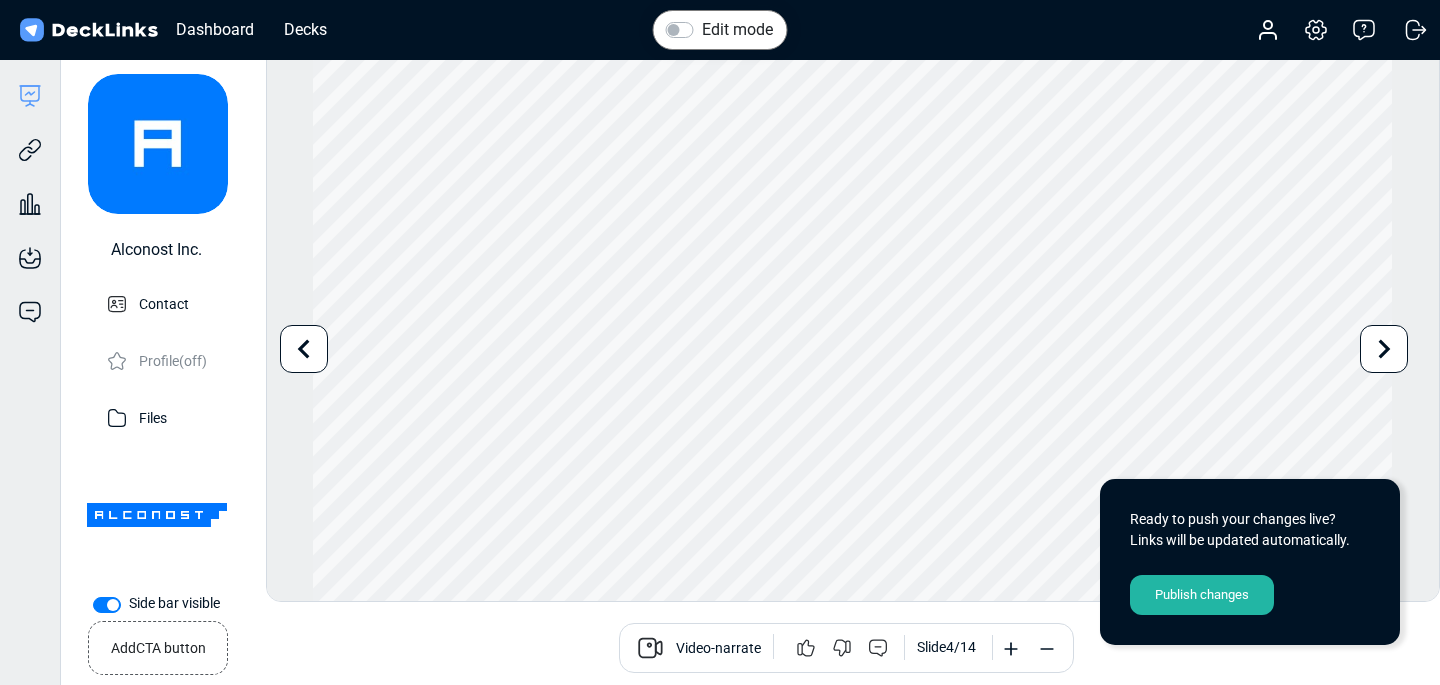 click at bounding box center [304, 349] 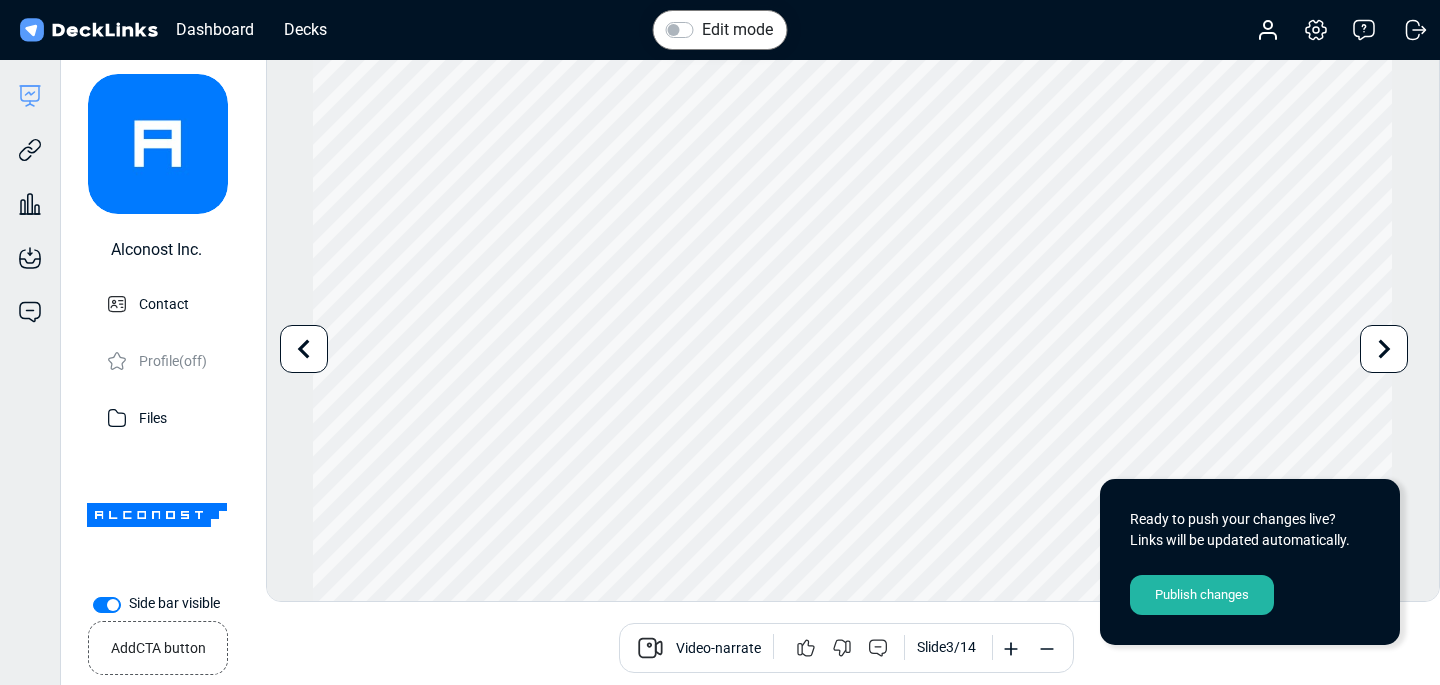 click at bounding box center [304, 349] 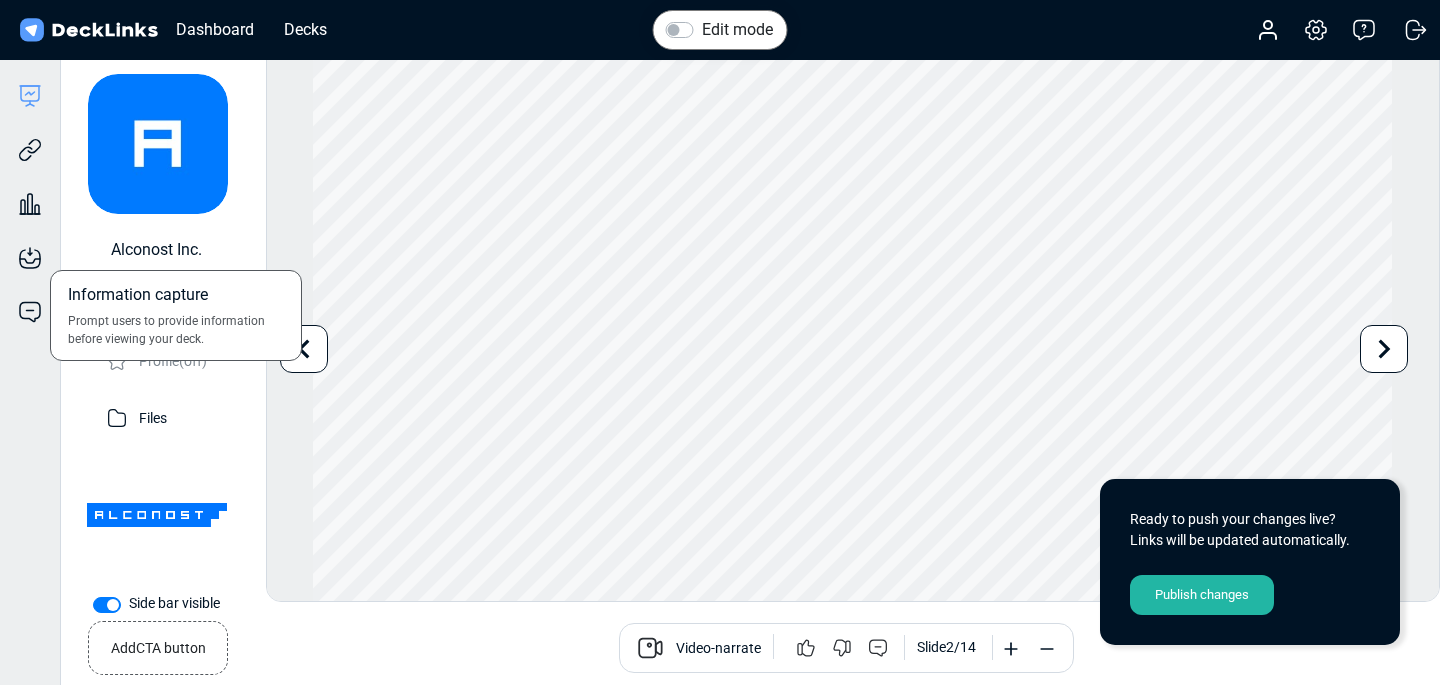click on "Information capture Prompt users to provide information before viewing your deck." at bounding box center (30, 243) 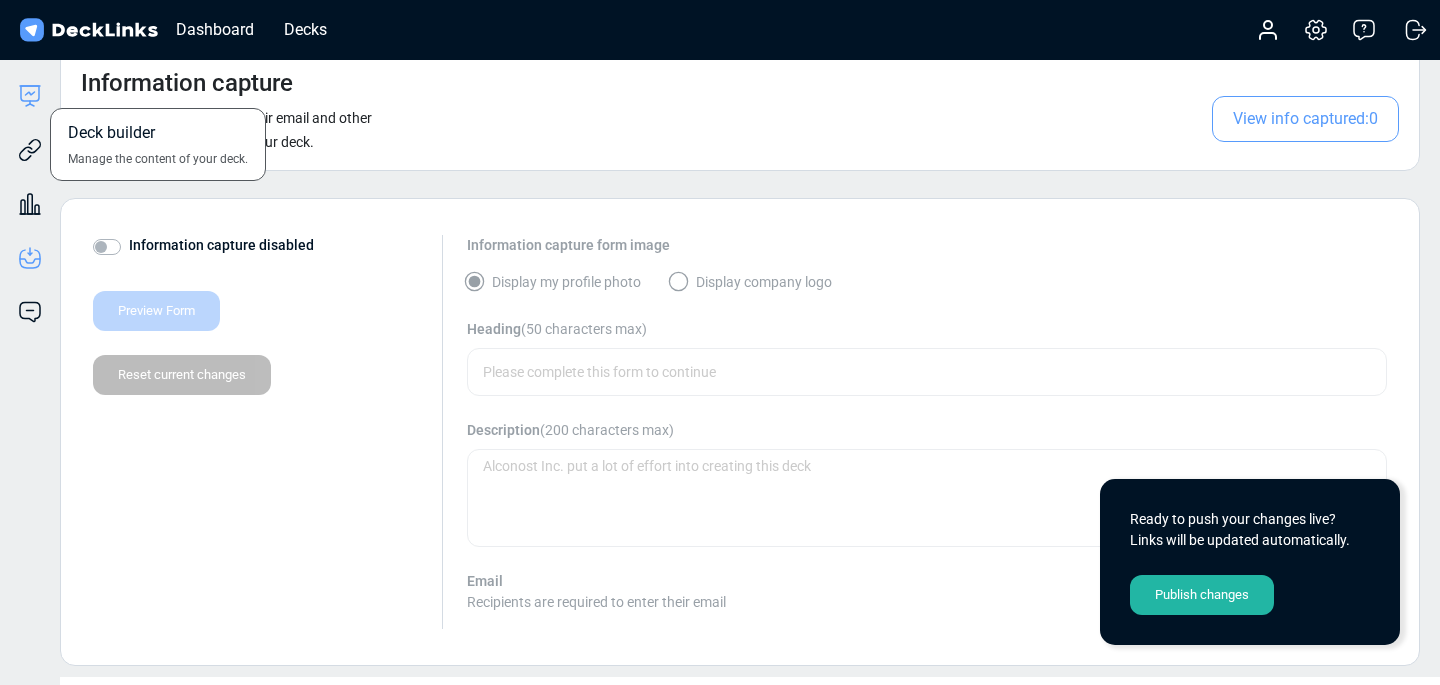click at bounding box center (30, 93) 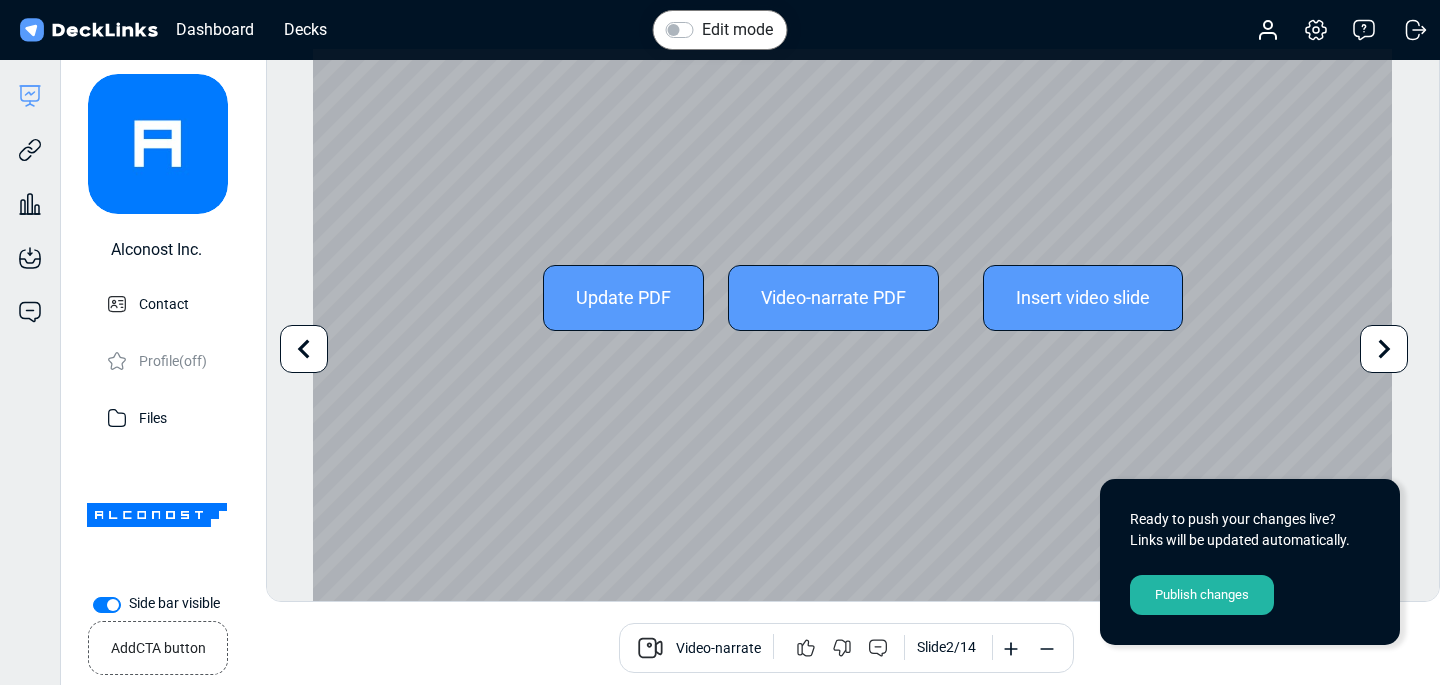 click at bounding box center (304, 349) 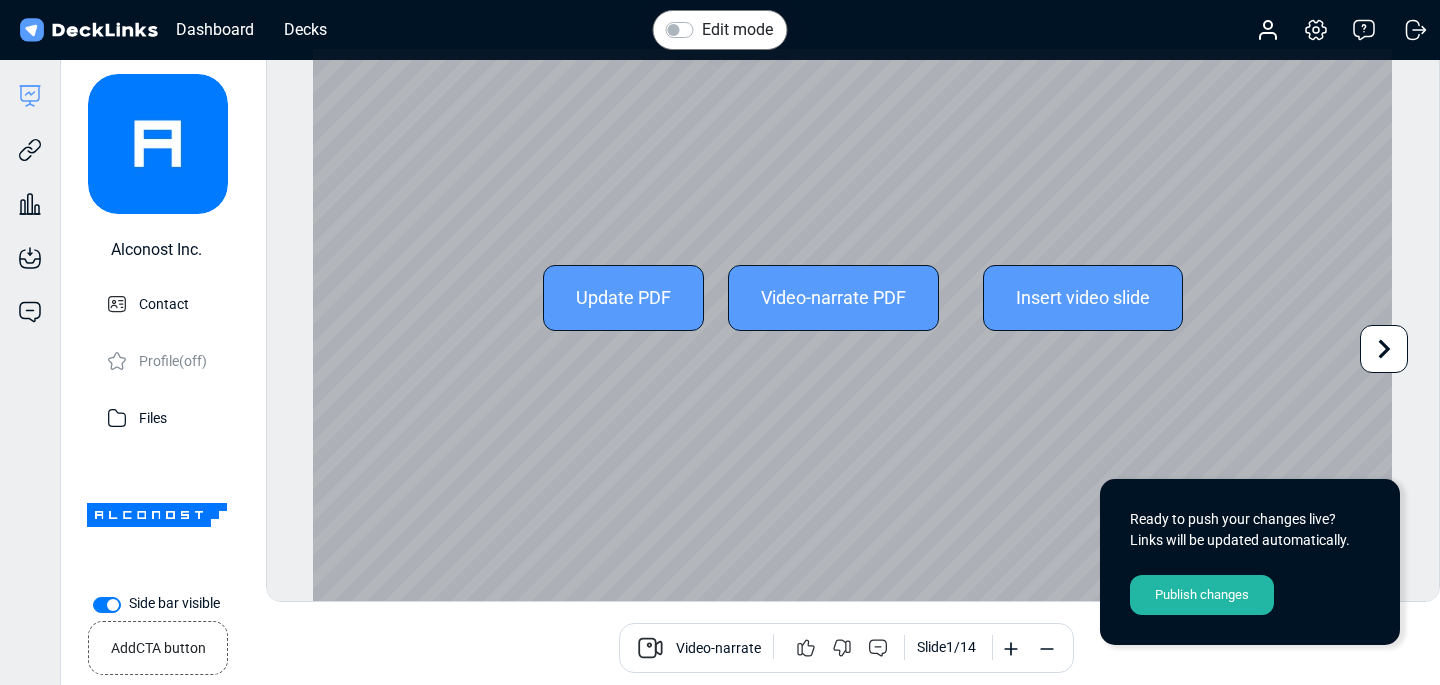 click on "Update PDF Video-narrate PDF Insert video slide" at bounding box center [852, 297] 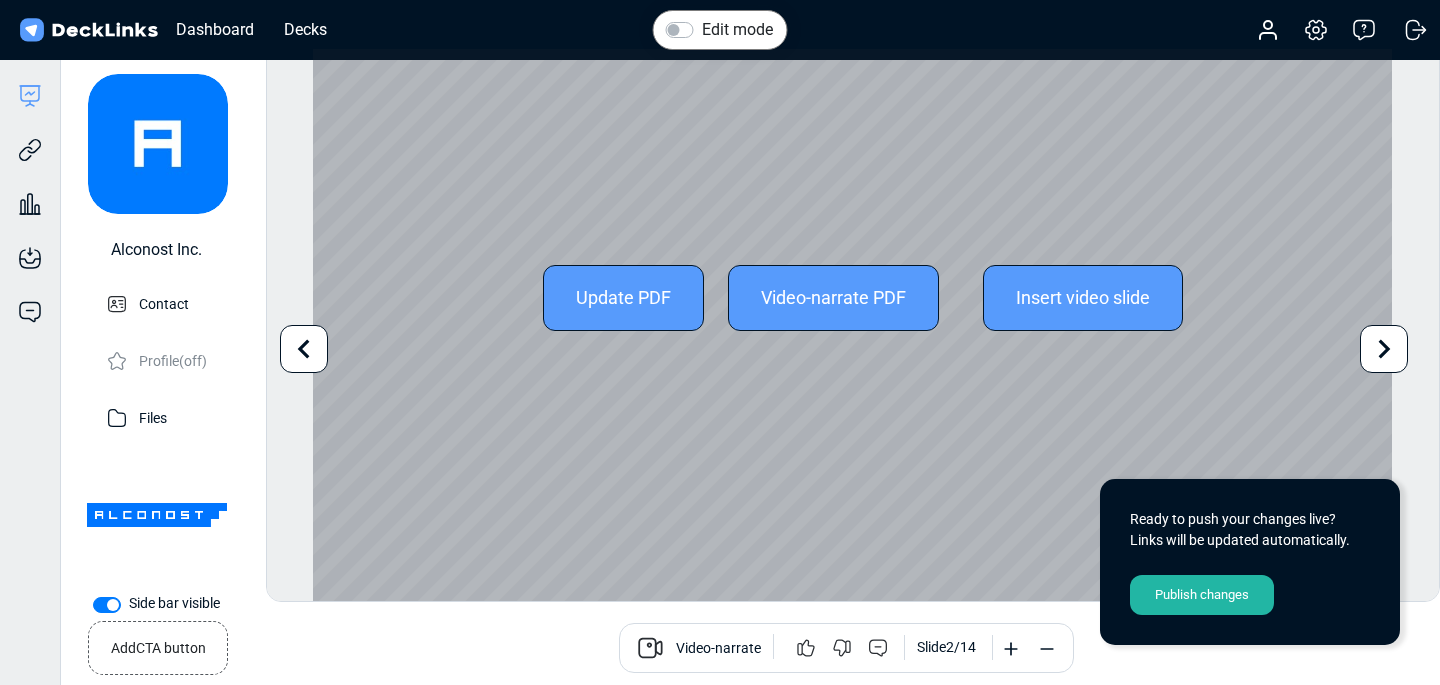 click at bounding box center (1384, 349) 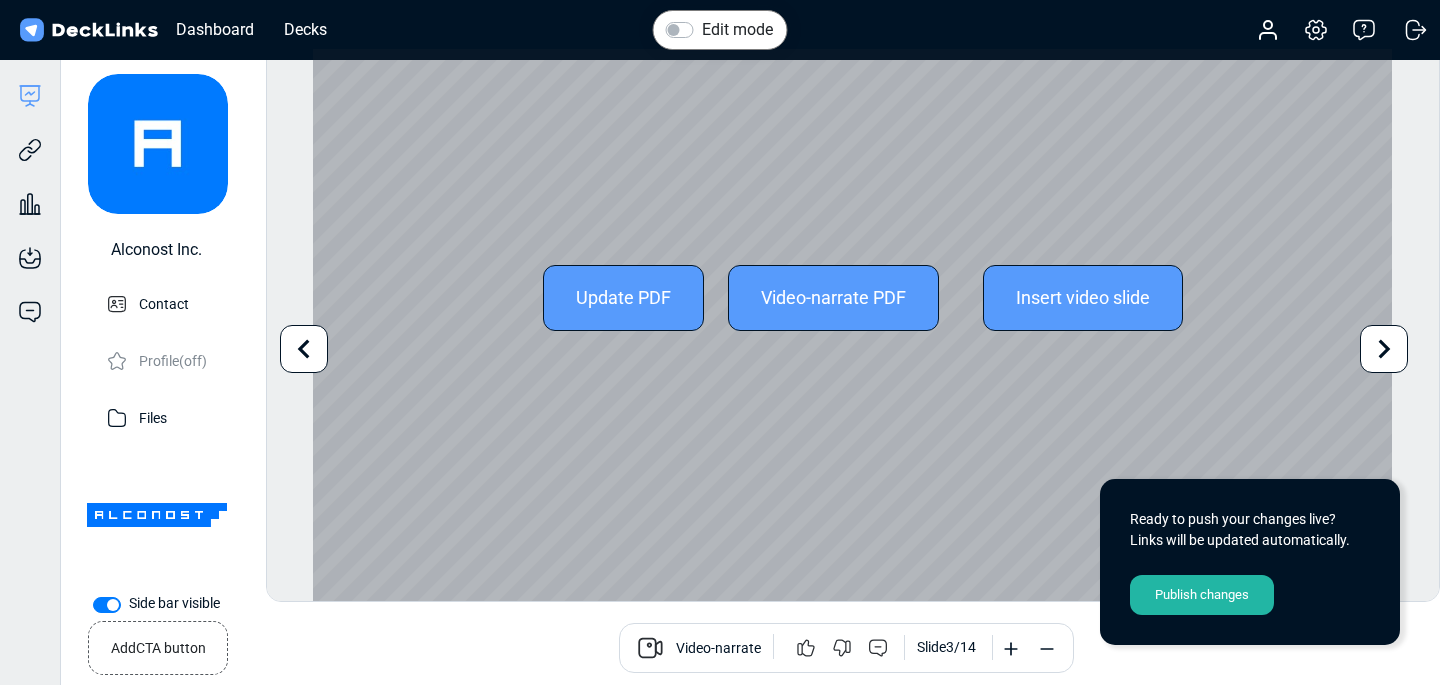 click at bounding box center (304, 349) 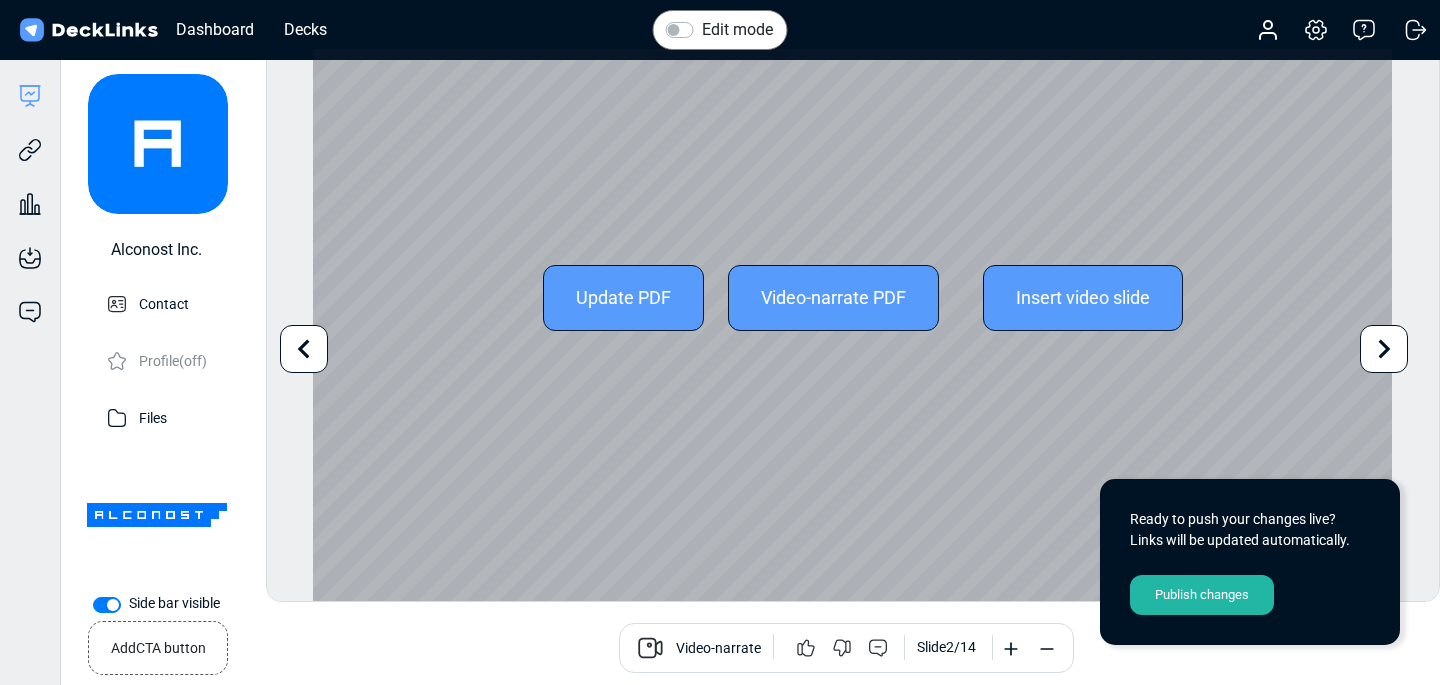 click at bounding box center (304, 349) 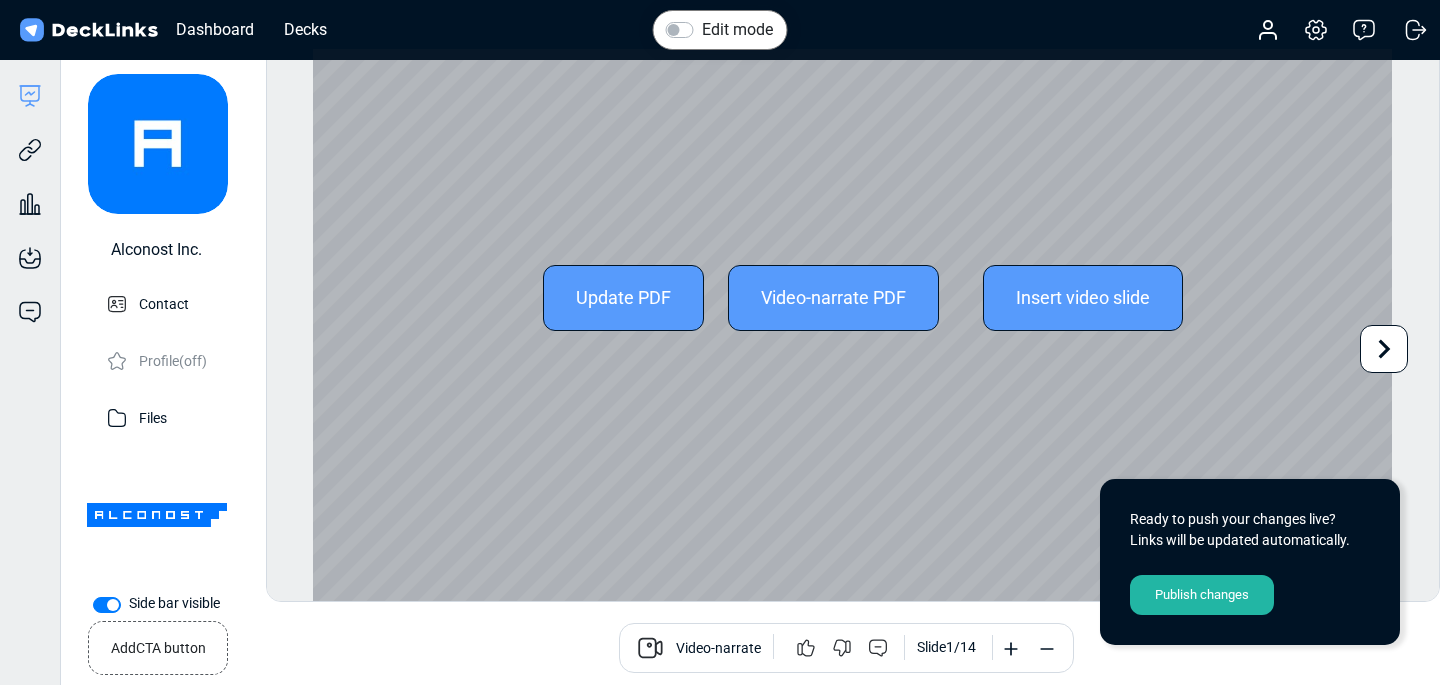 click at bounding box center (1384, 349) 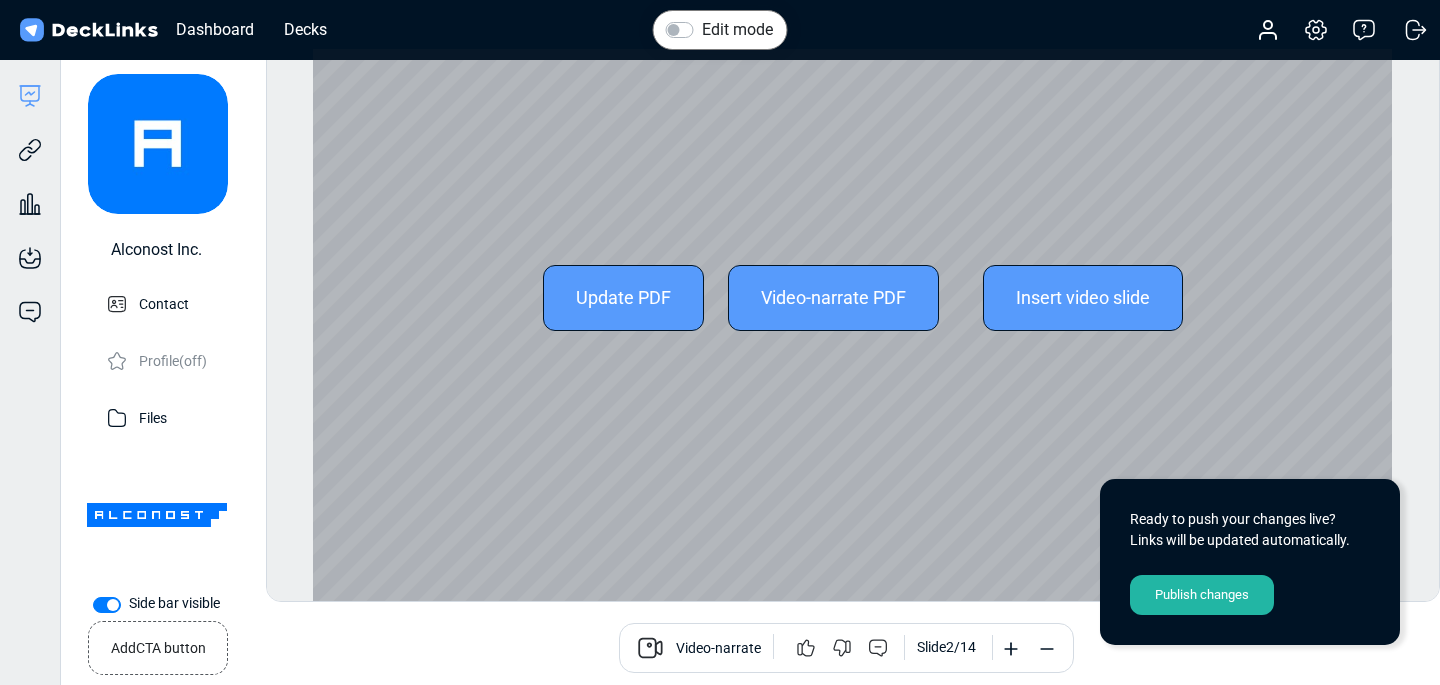 click on "Update PDF Video-narrate PDF Insert video slide Use the left/right arrows to navigate between slides" at bounding box center (852, 297) 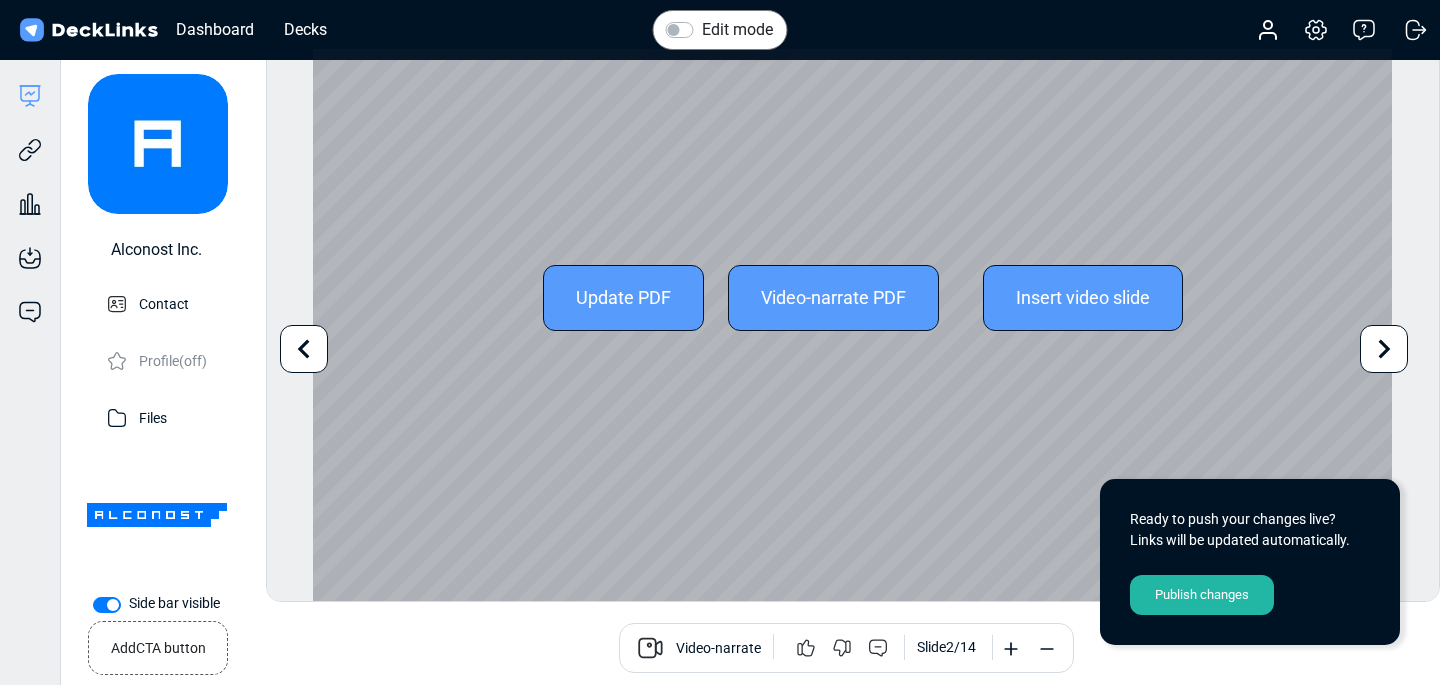 click at bounding box center [1384, 349] 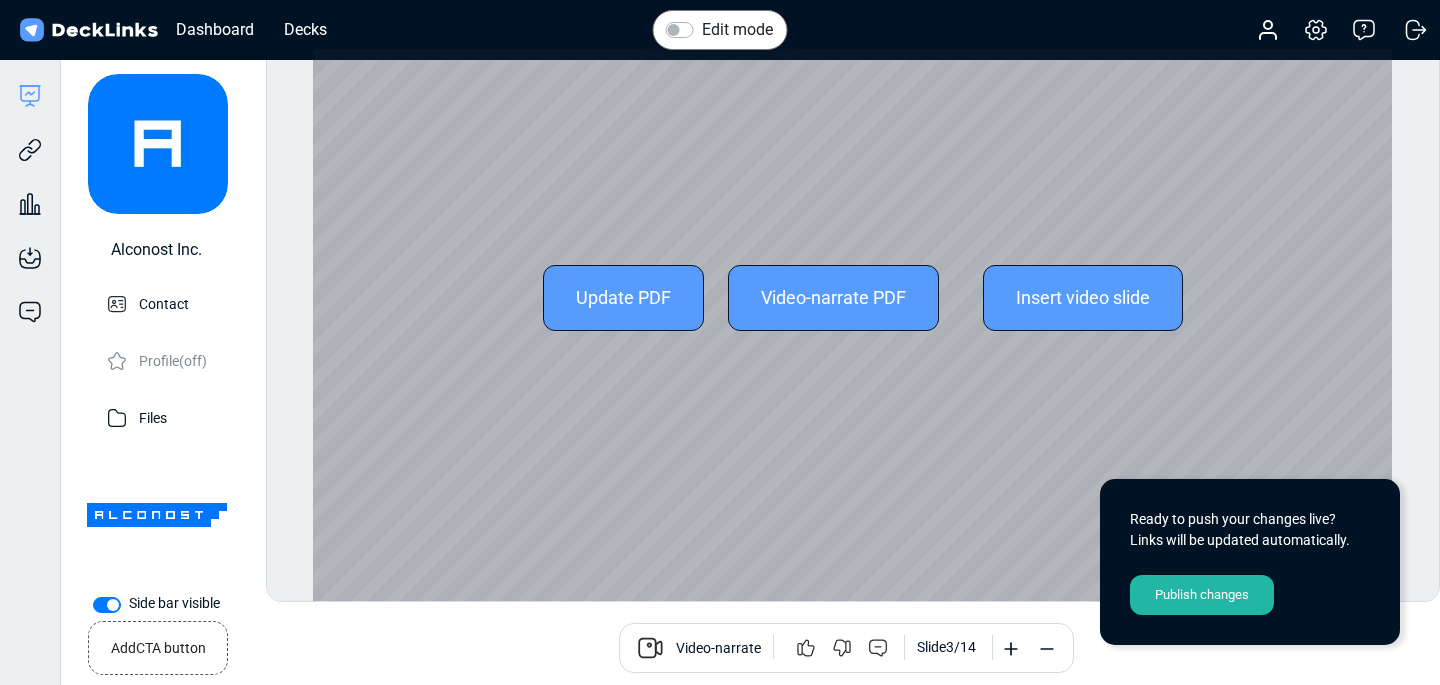 click on "Update PDF Video-narrate PDF Insert video slide Use the left/right arrows to navigate between slides" at bounding box center (852, 297) 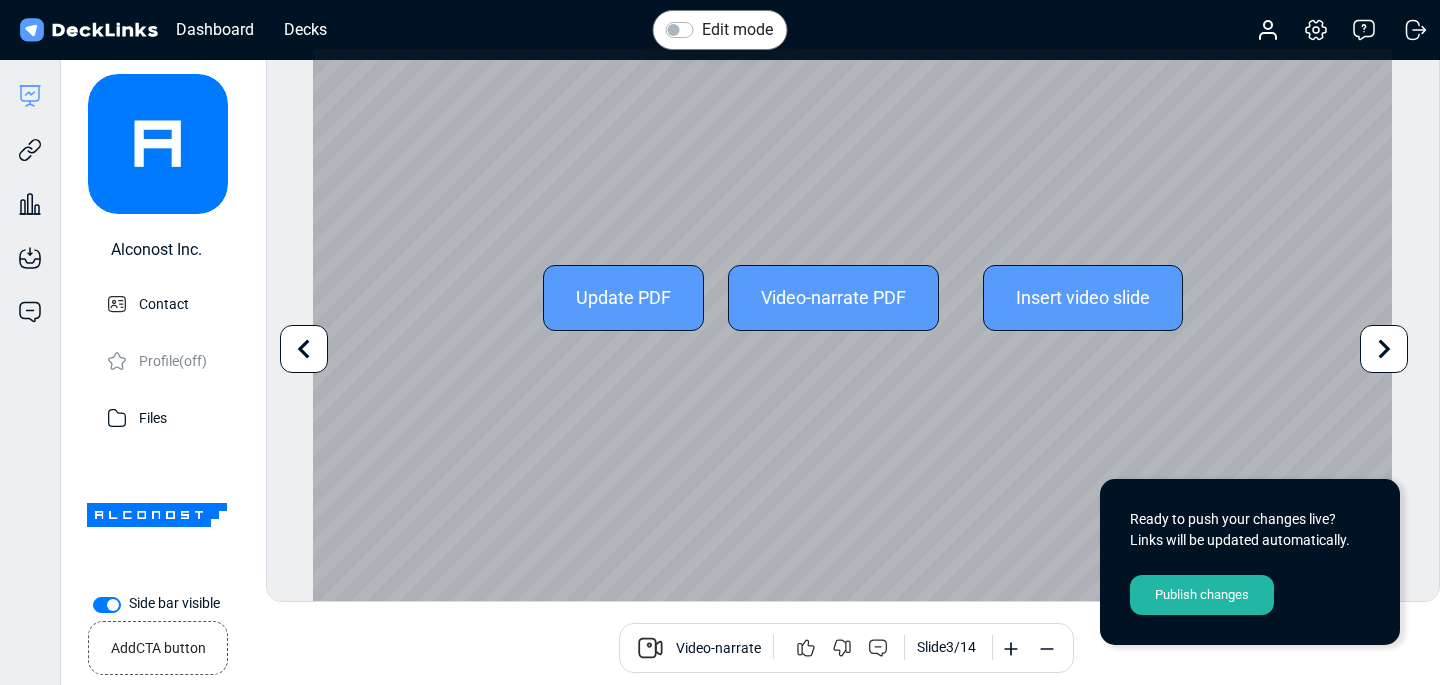 click at bounding box center [1384, 349] 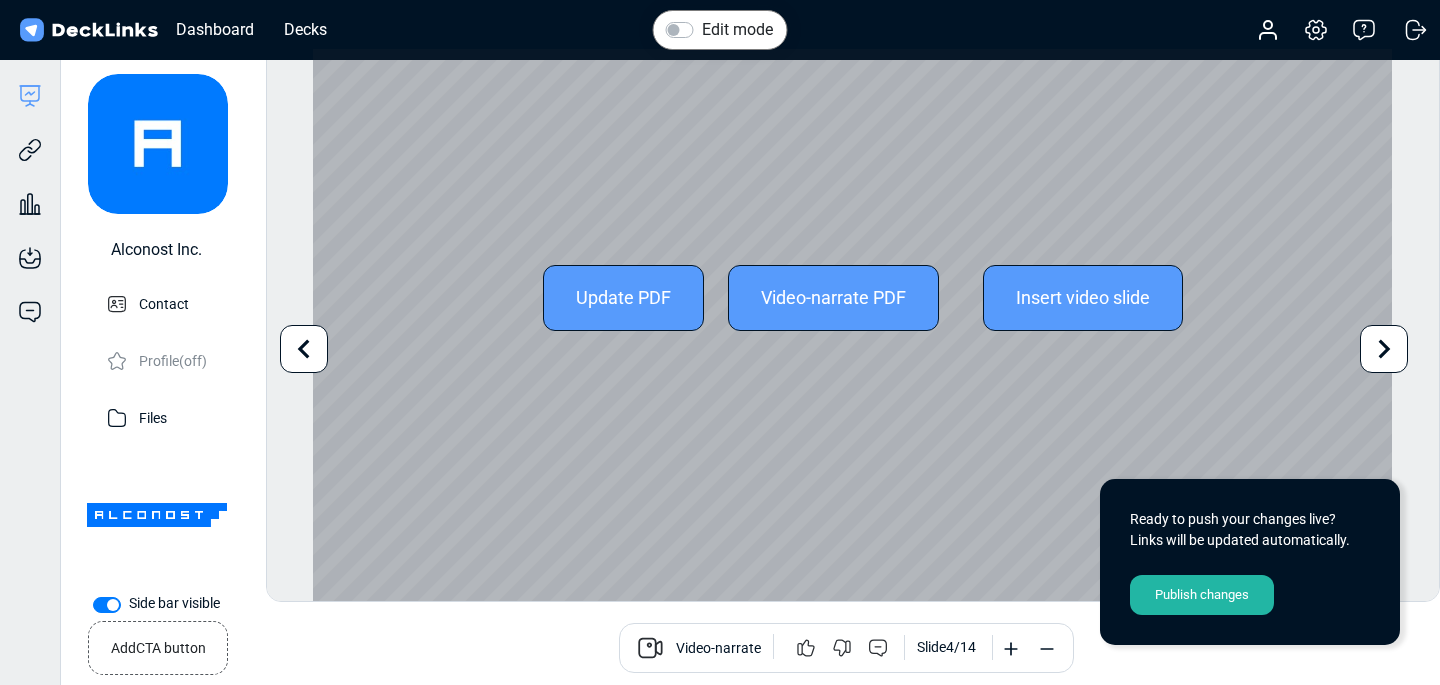 click at bounding box center [1384, 349] 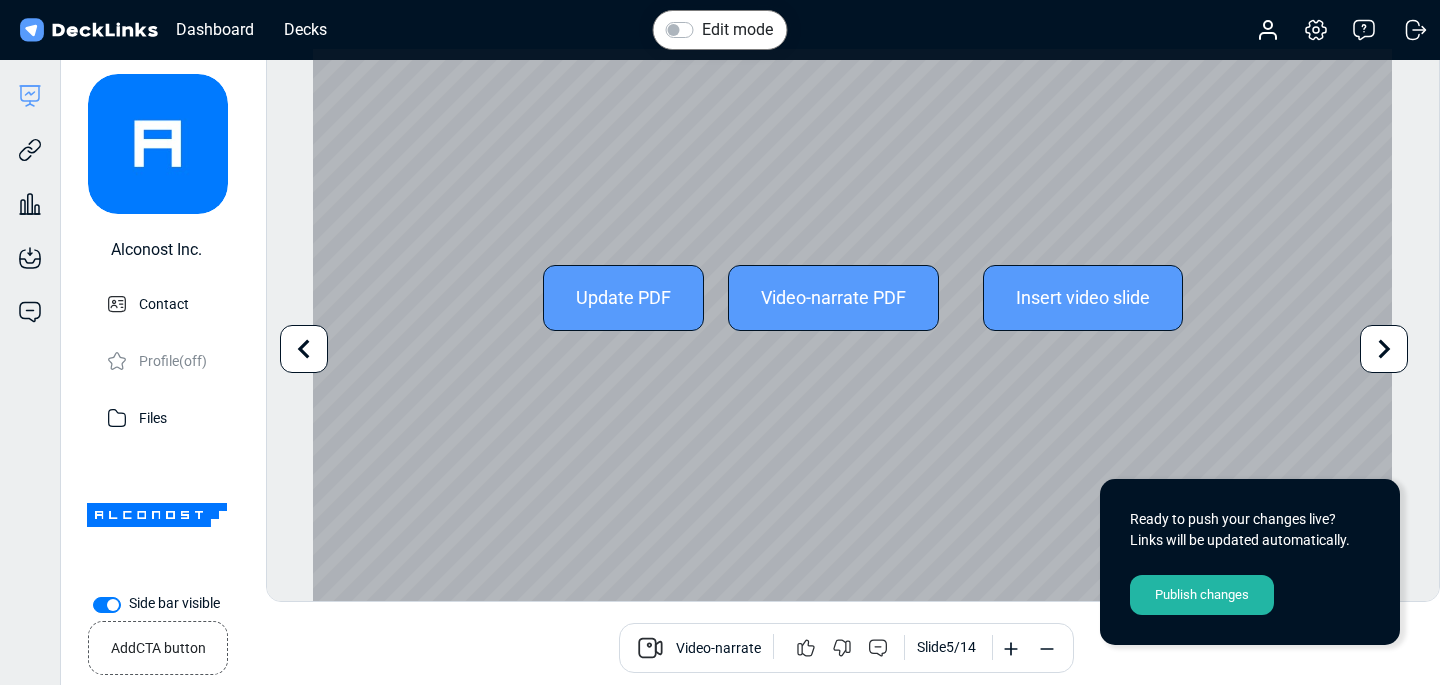 click at bounding box center (1384, 349) 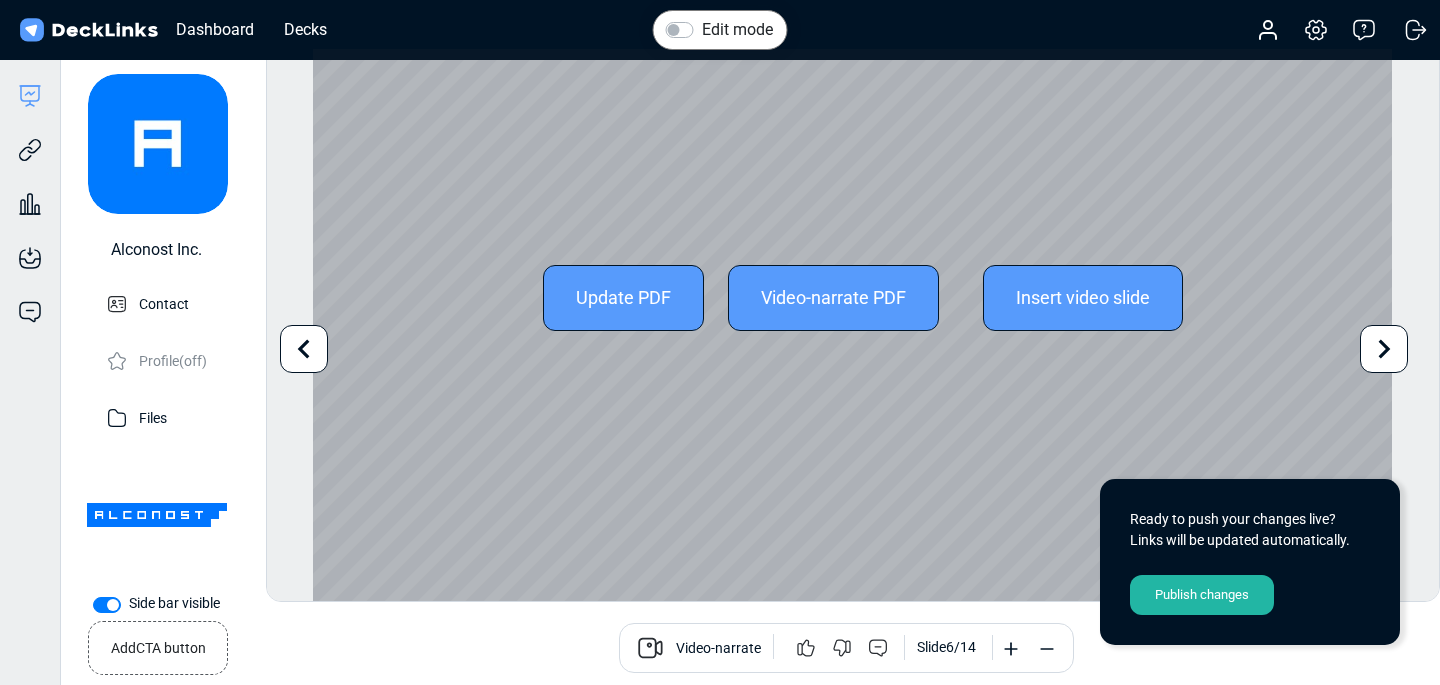 click at bounding box center [1384, 349] 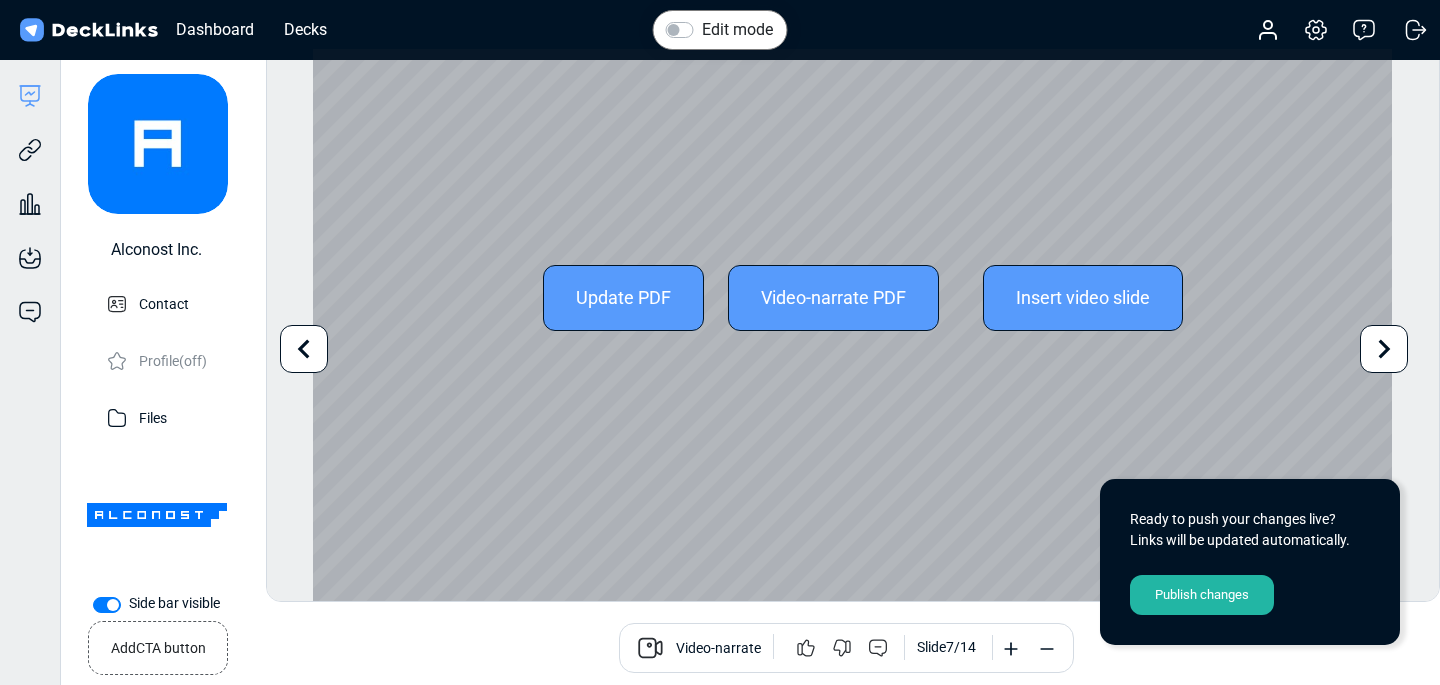 click at bounding box center (1384, 349) 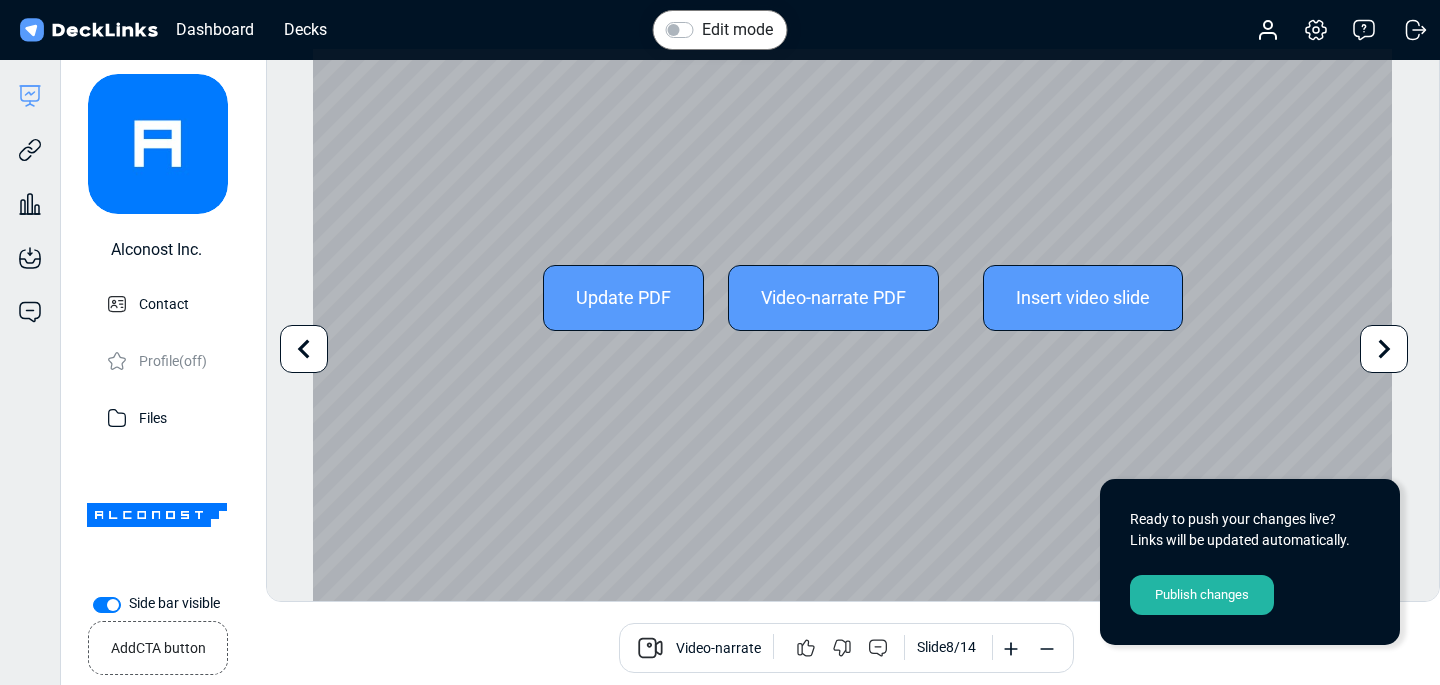 click at bounding box center (1384, 349) 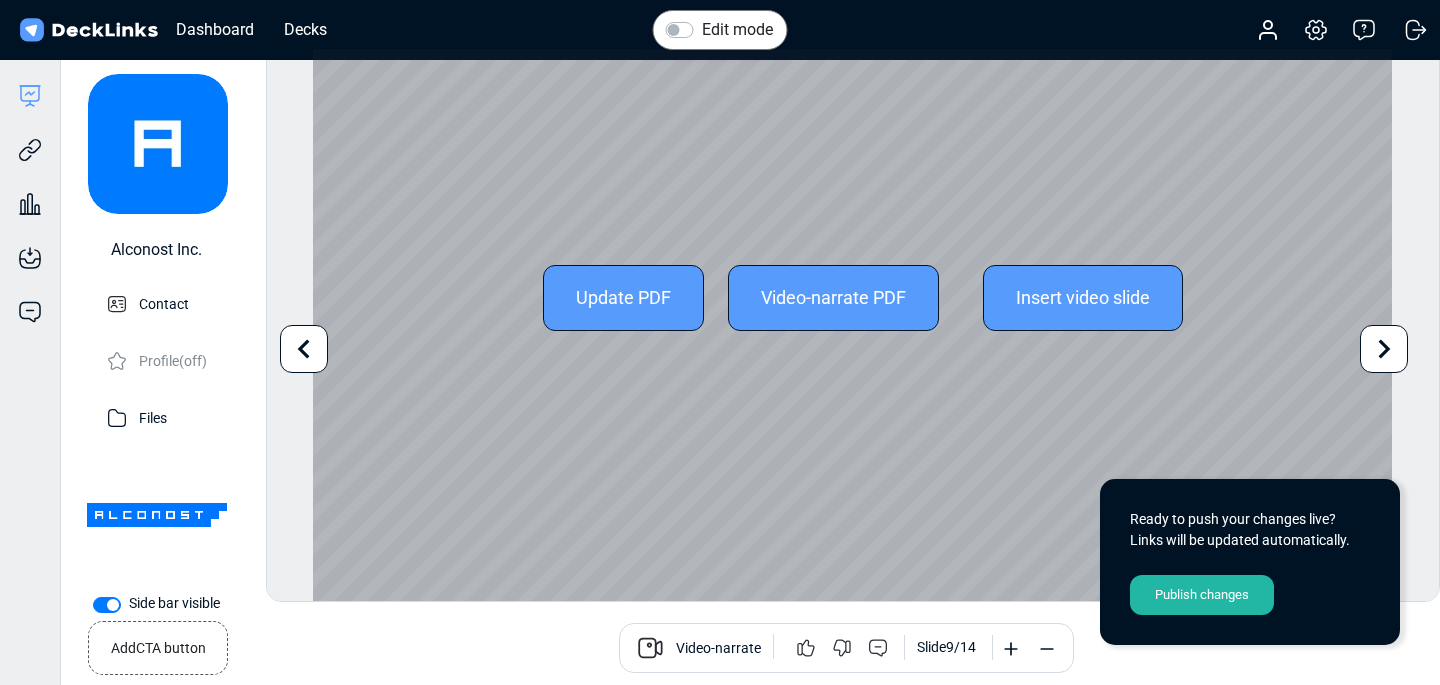 click at bounding box center [1384, 349] 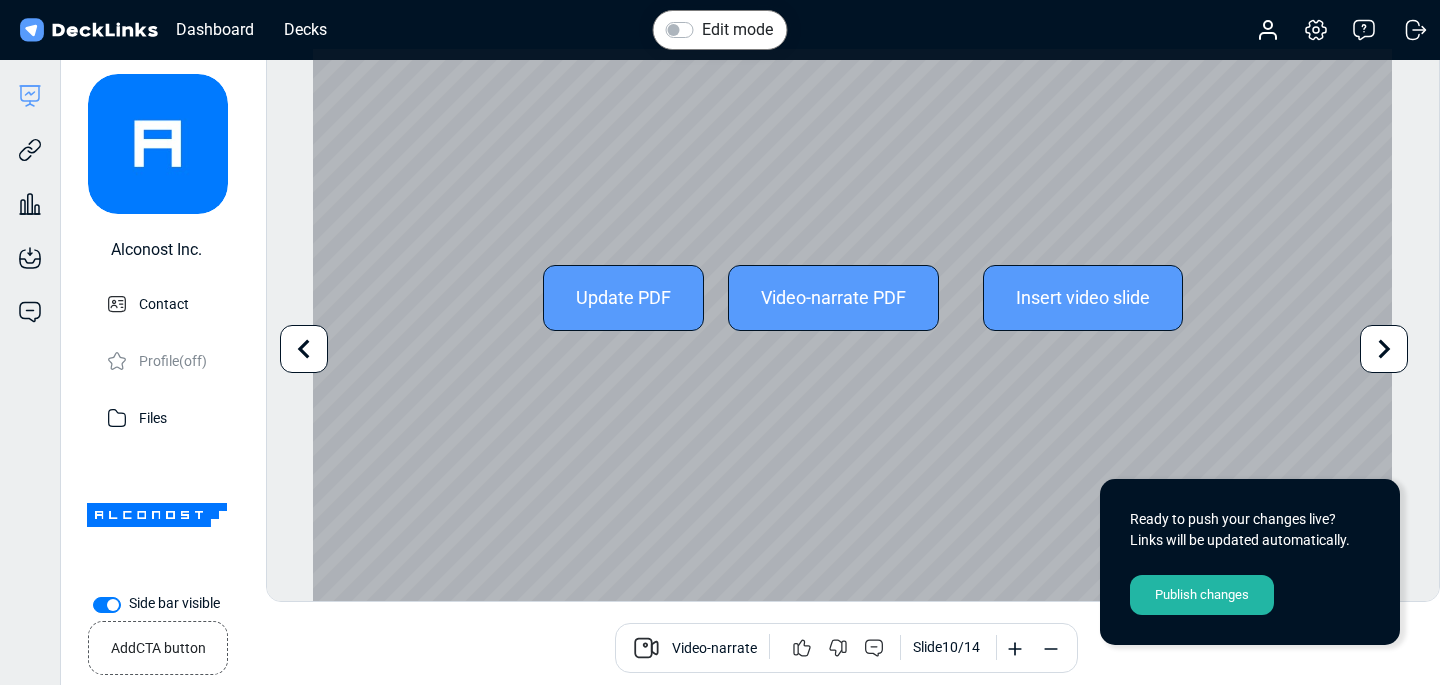 click at bounding box center (1384, 349) 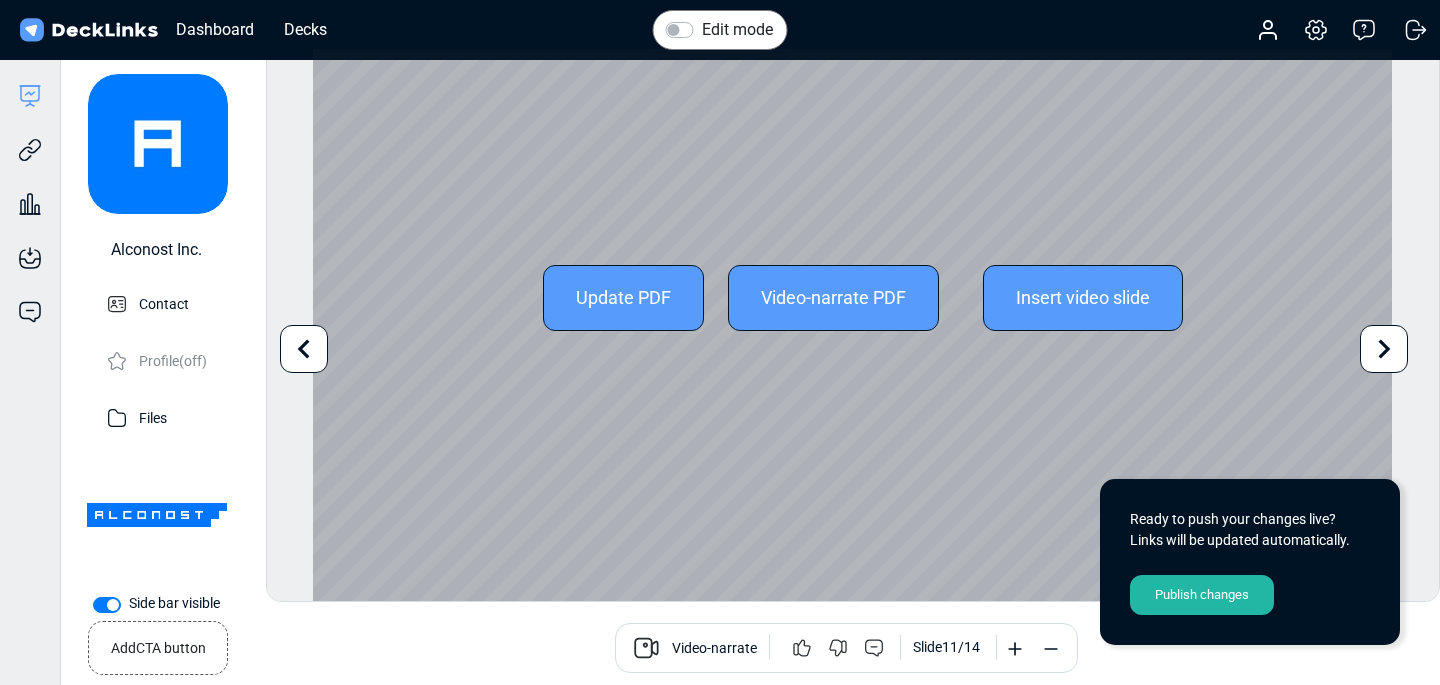 click at bounding box center [1384, 349] 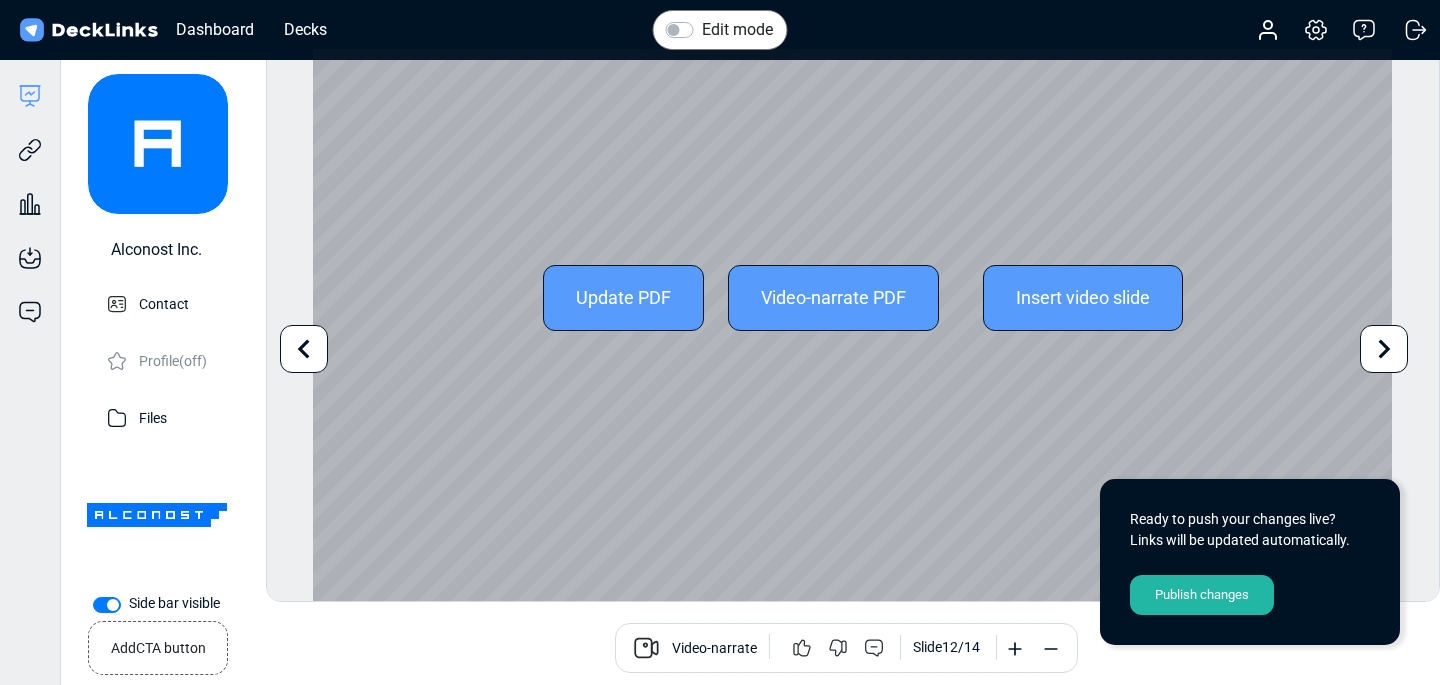 click at bounding box center (1384, 349) 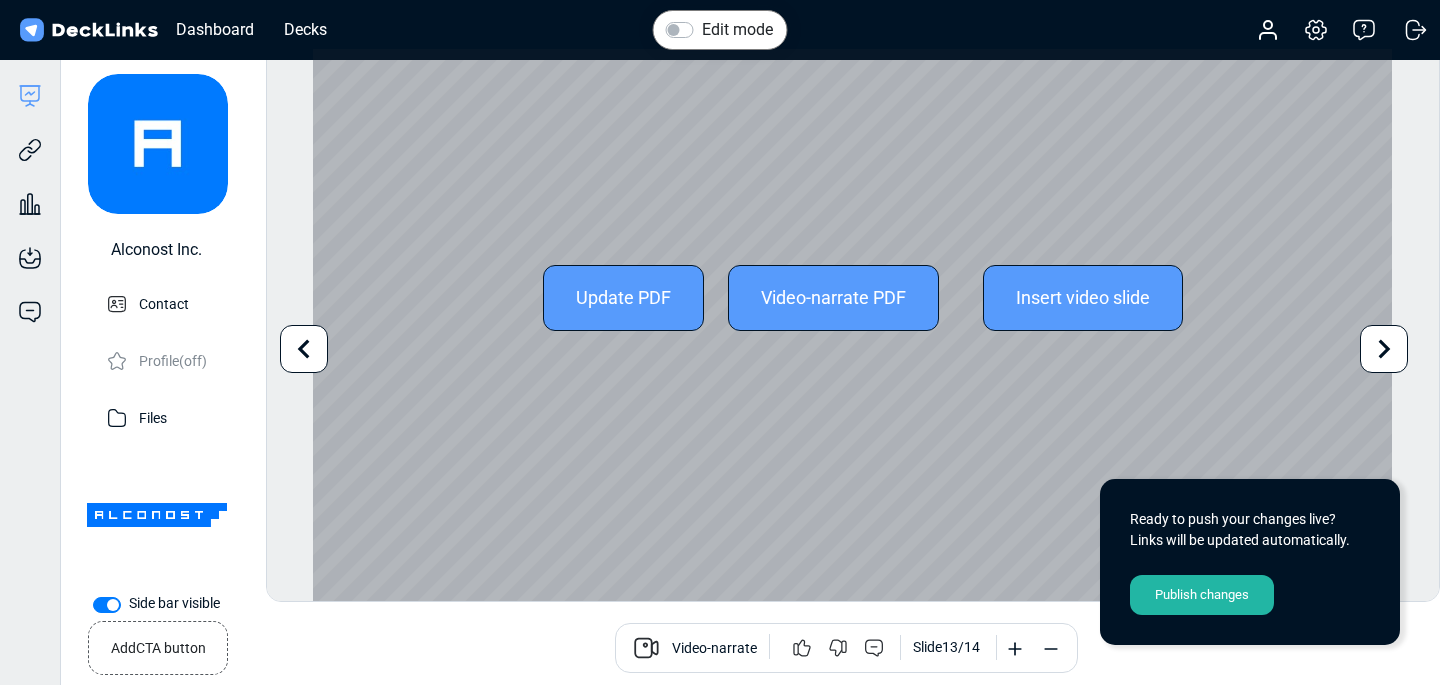 click at bounding box center (304, 349) 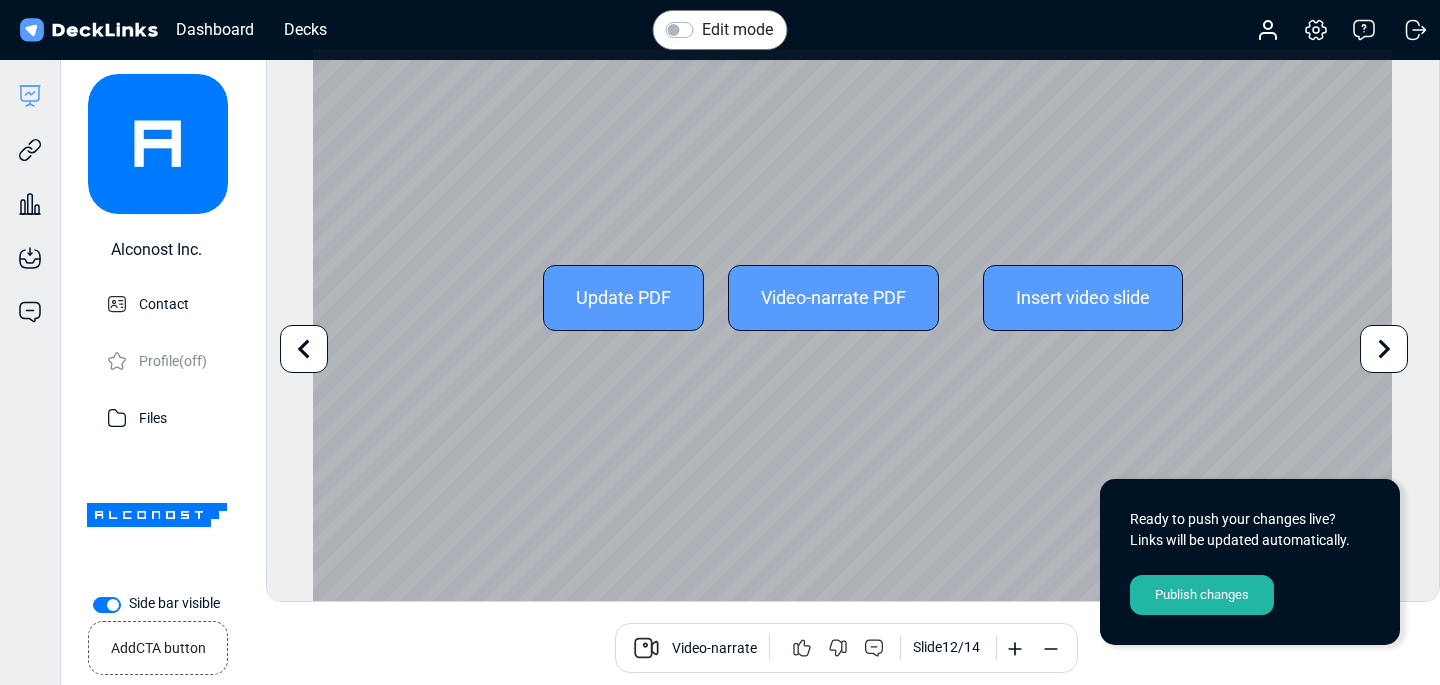 click at bounding box center (304, 349) 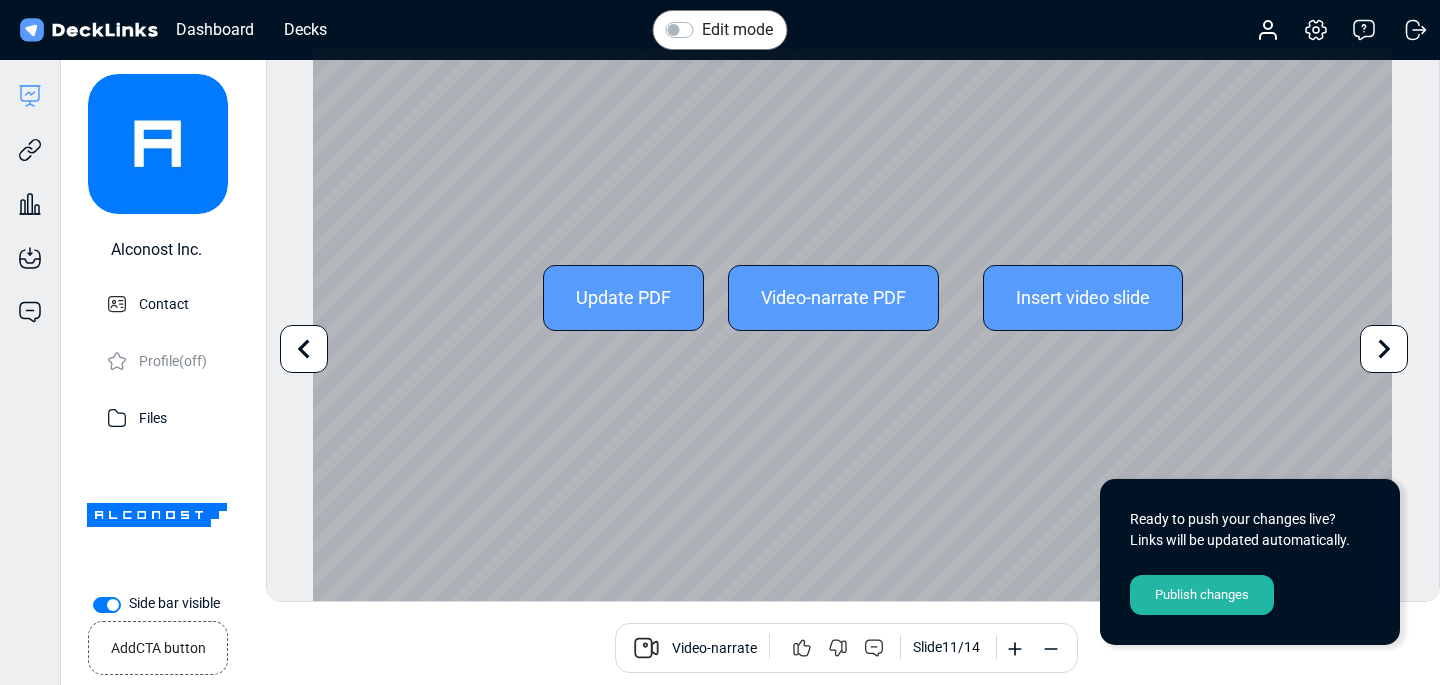 click at bounding box center [304, 349] 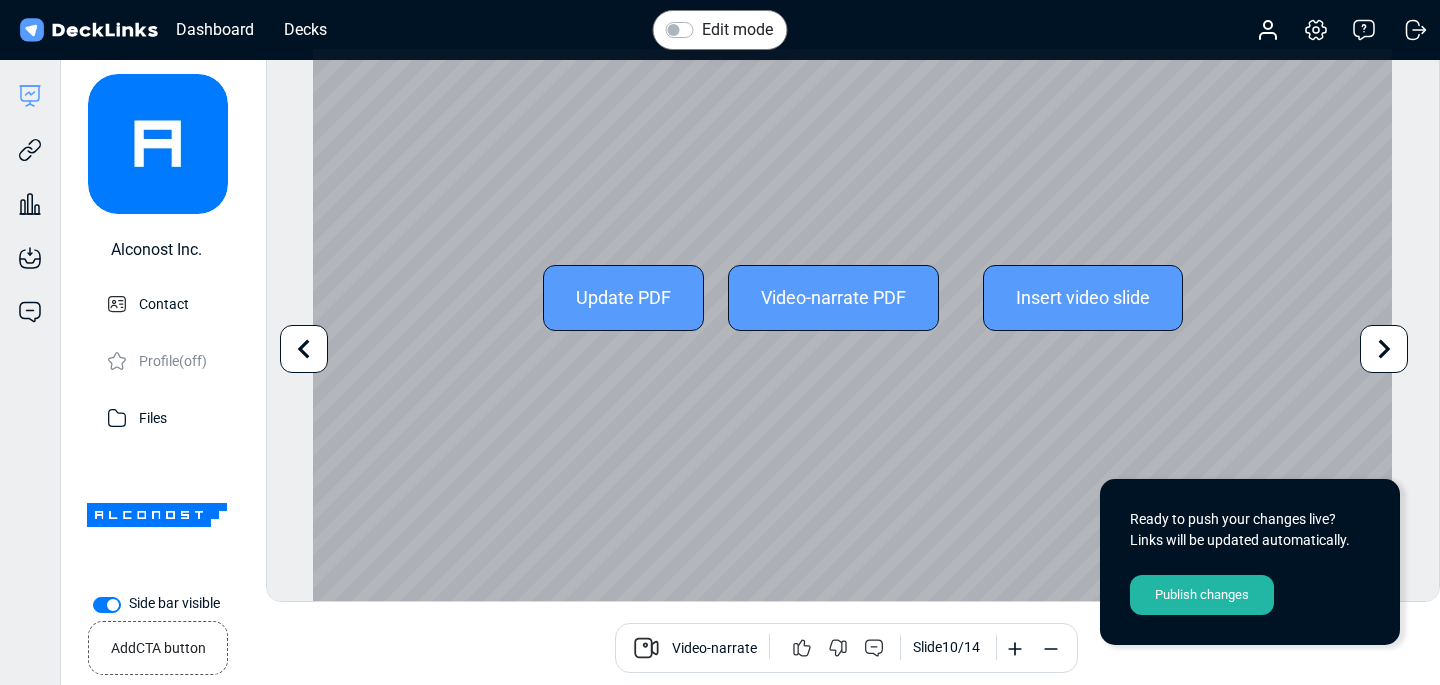 click at bounding box center [304, 349] 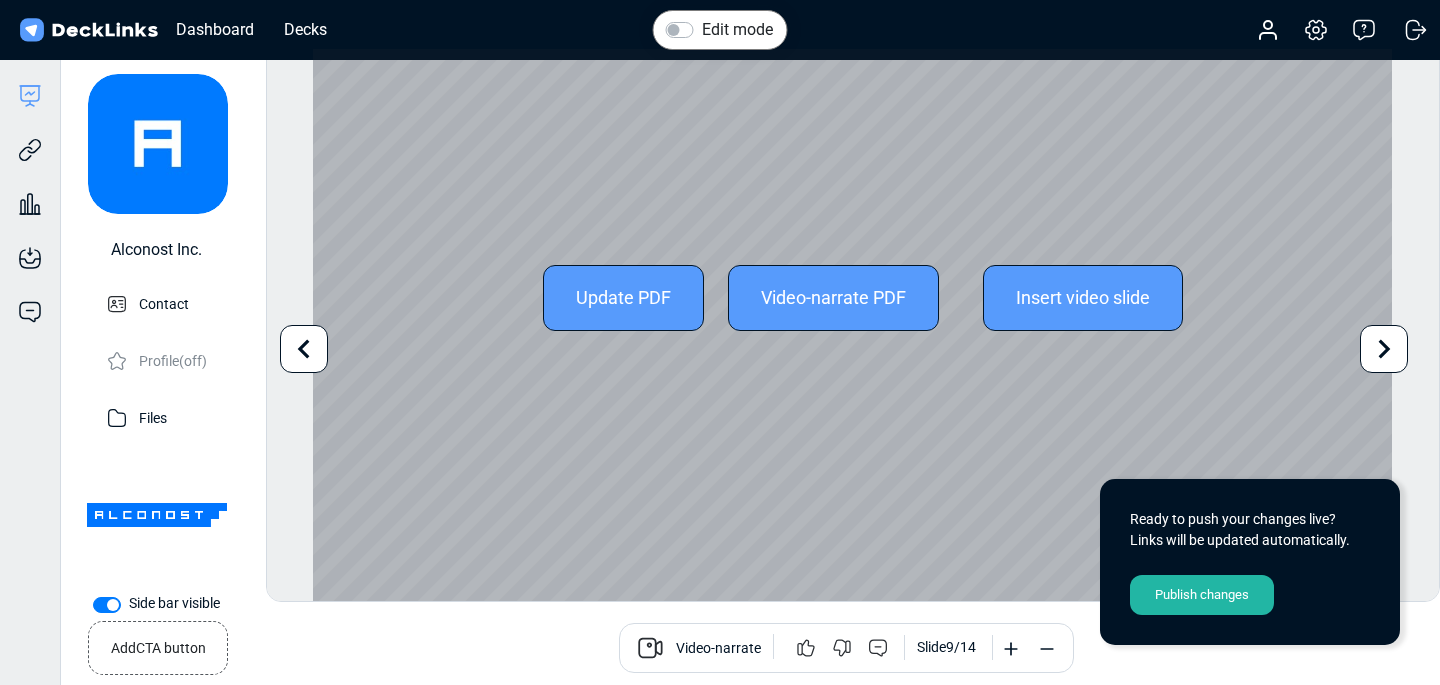 click at bounding box center (304, 349) 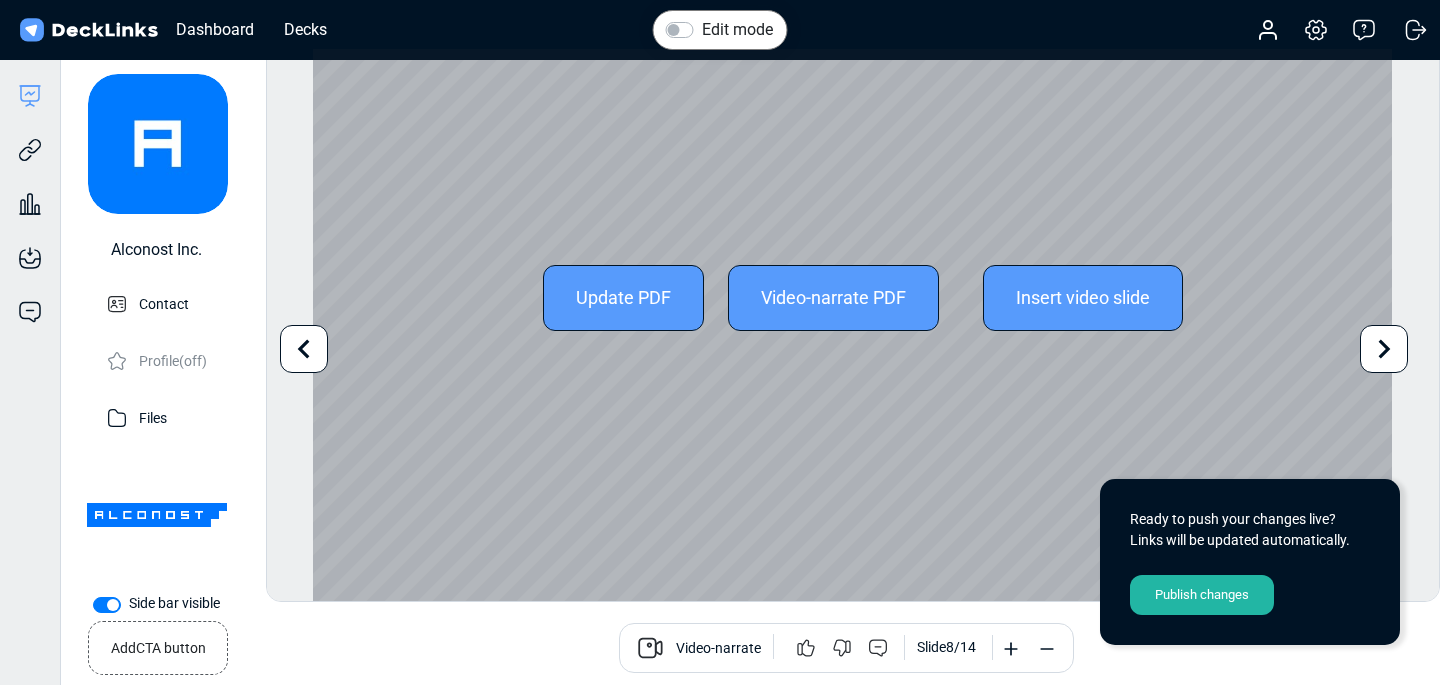 click at bounding box center (304, 349) 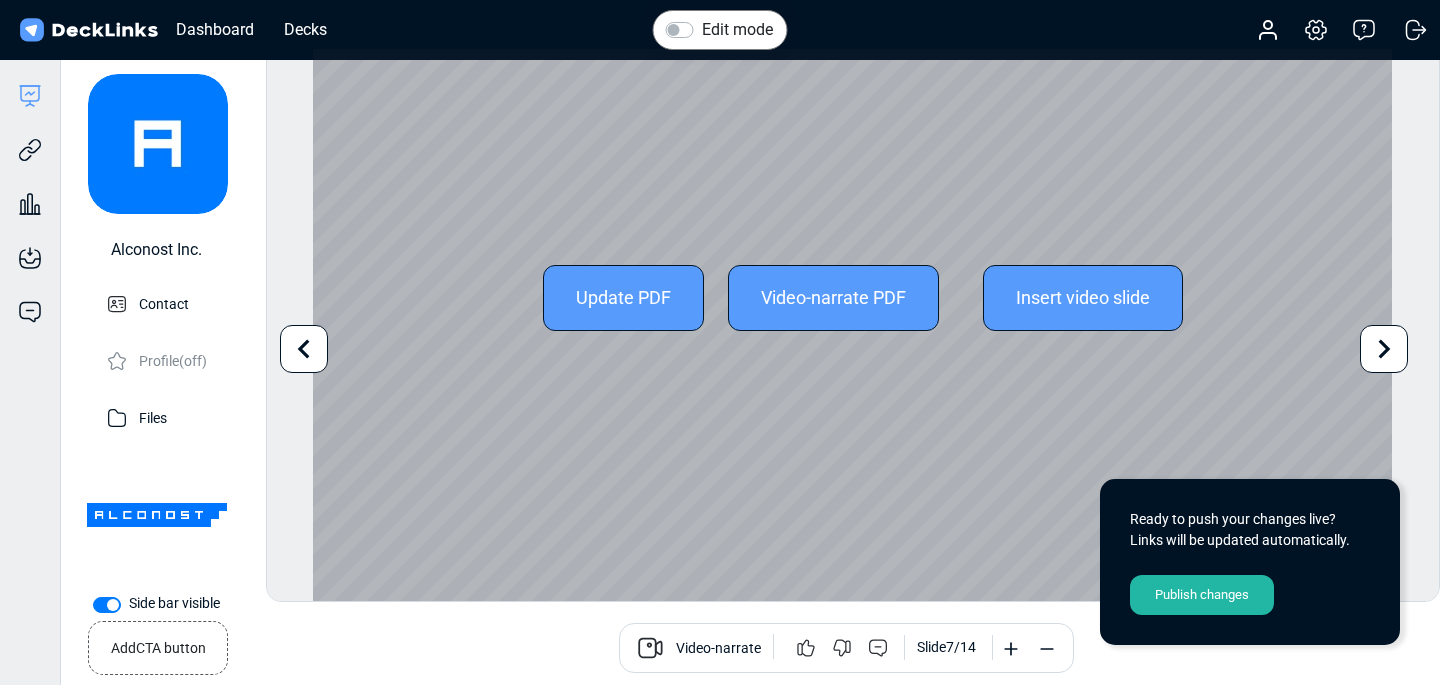 click at bounding box center [304, 349] 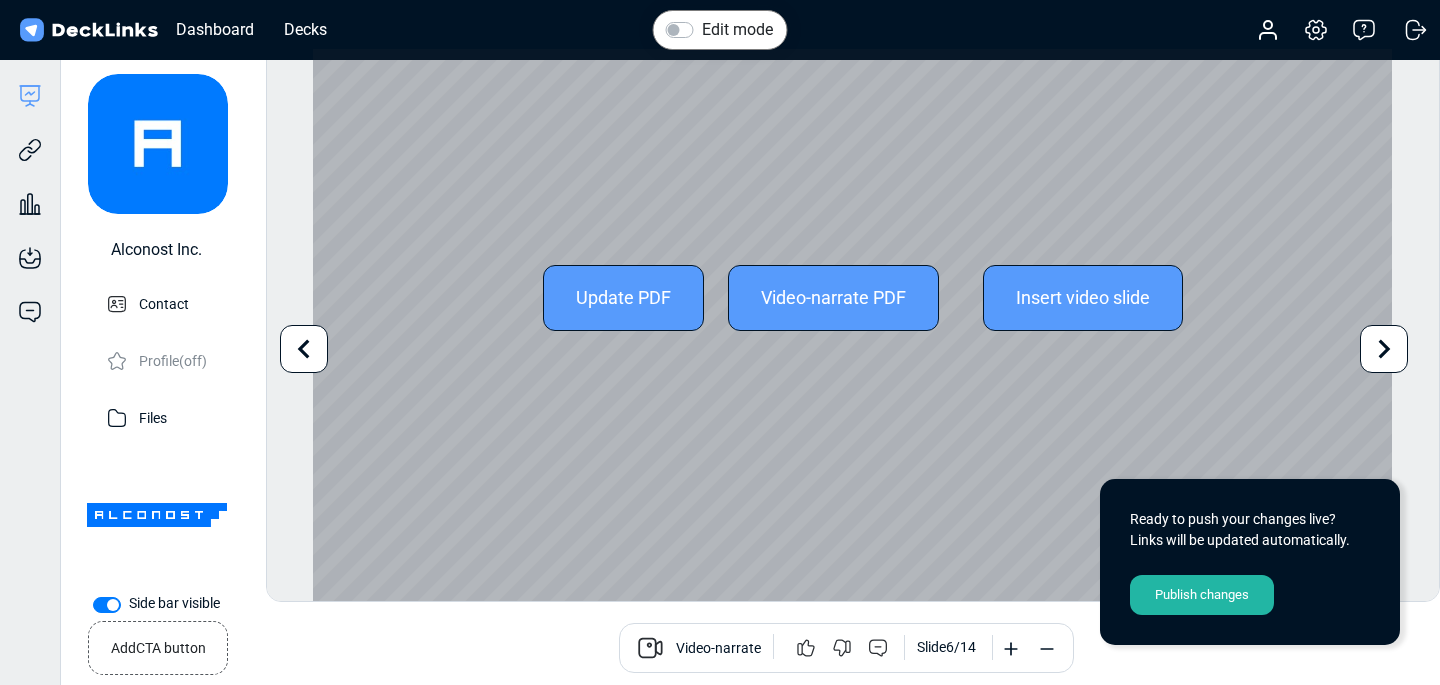 click at bounding box center (304, 349) 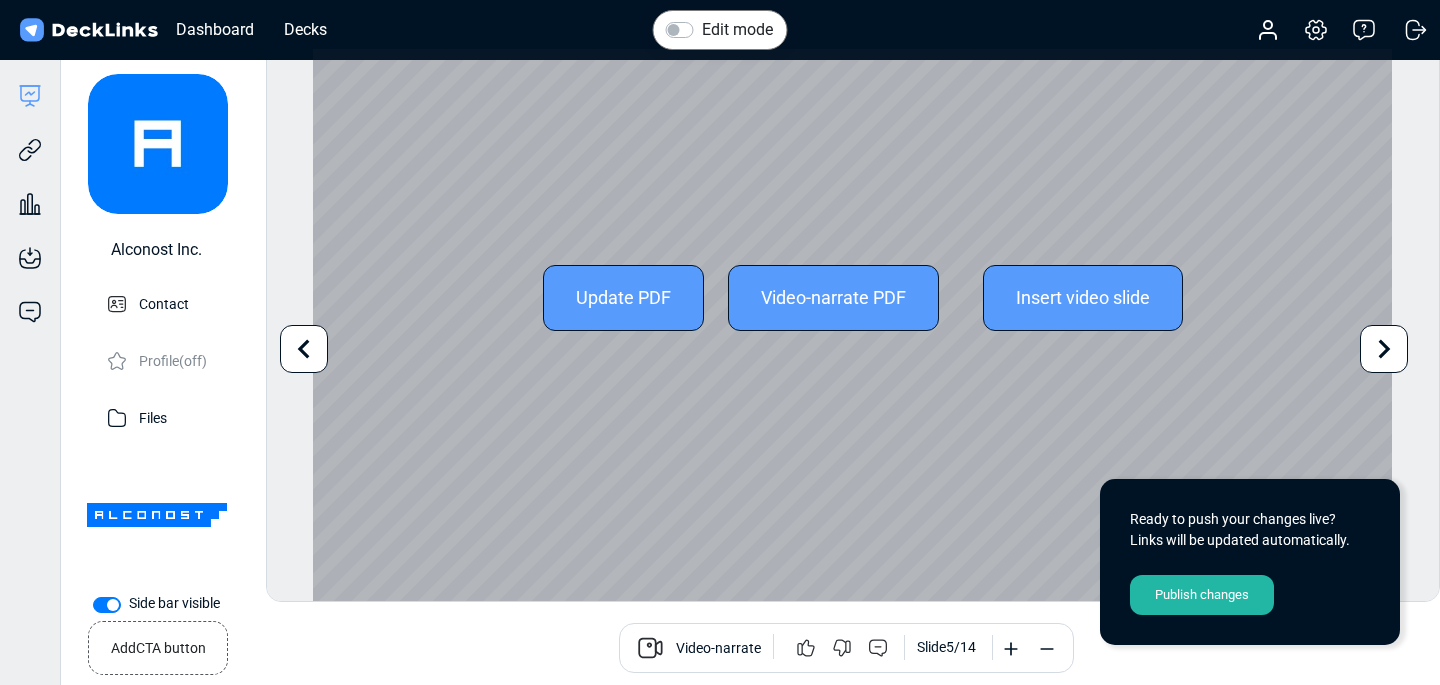 click at bounding box center [304, 349] 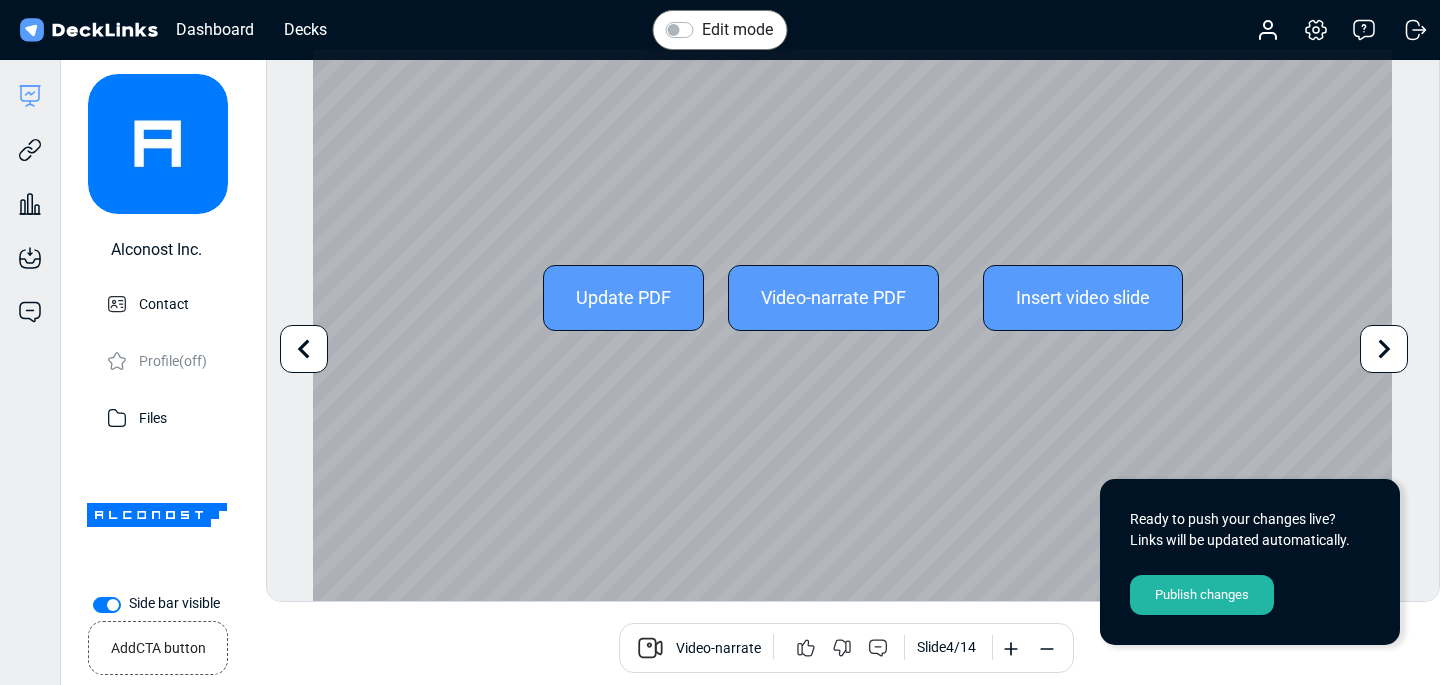 click at bounding box center (304, 349) 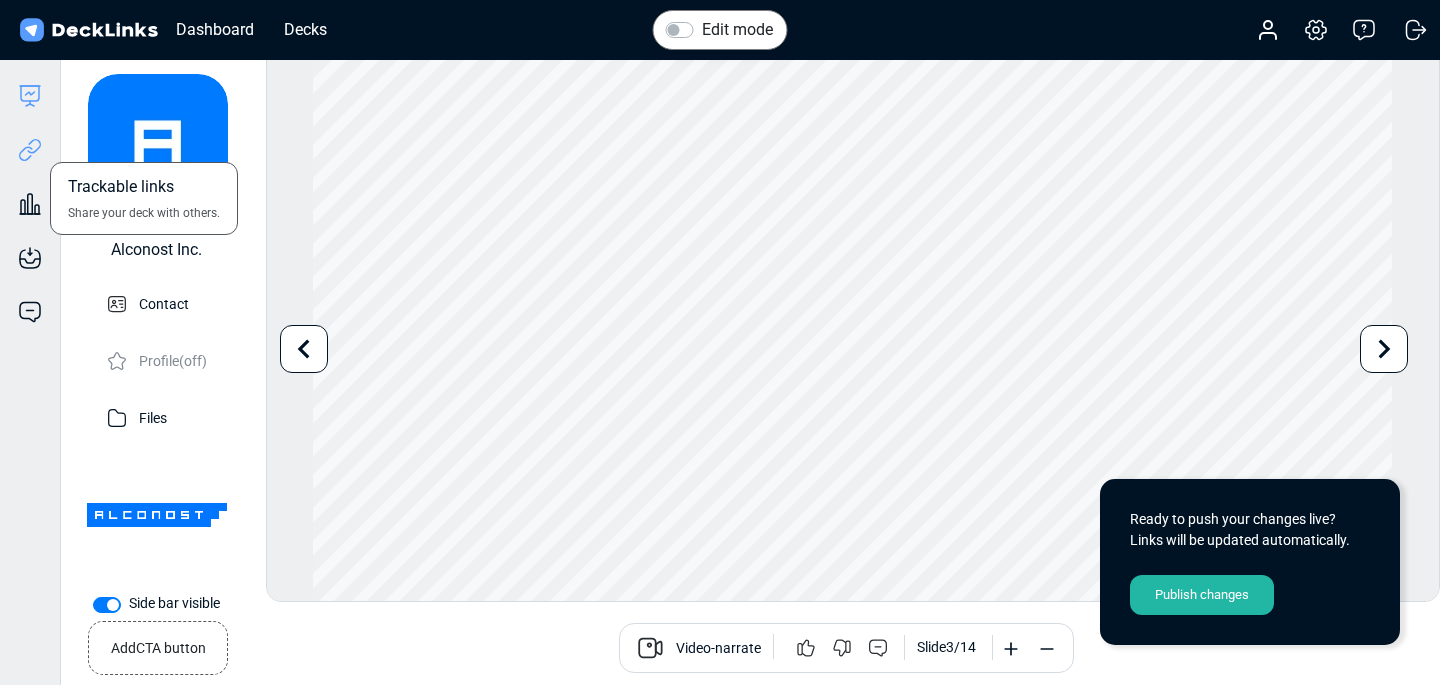 click at bounding box center (30, 150) 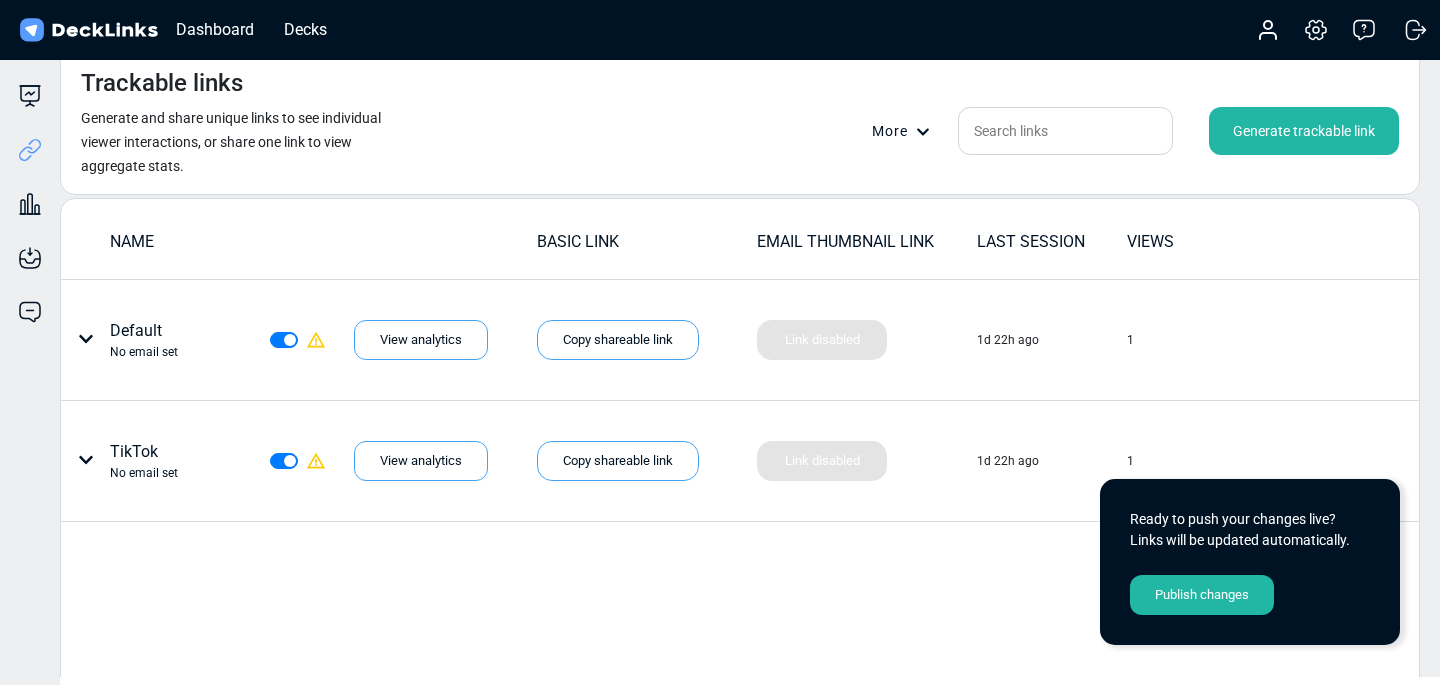 click on "Generate trackable link" at bounding box center [1304, 131] 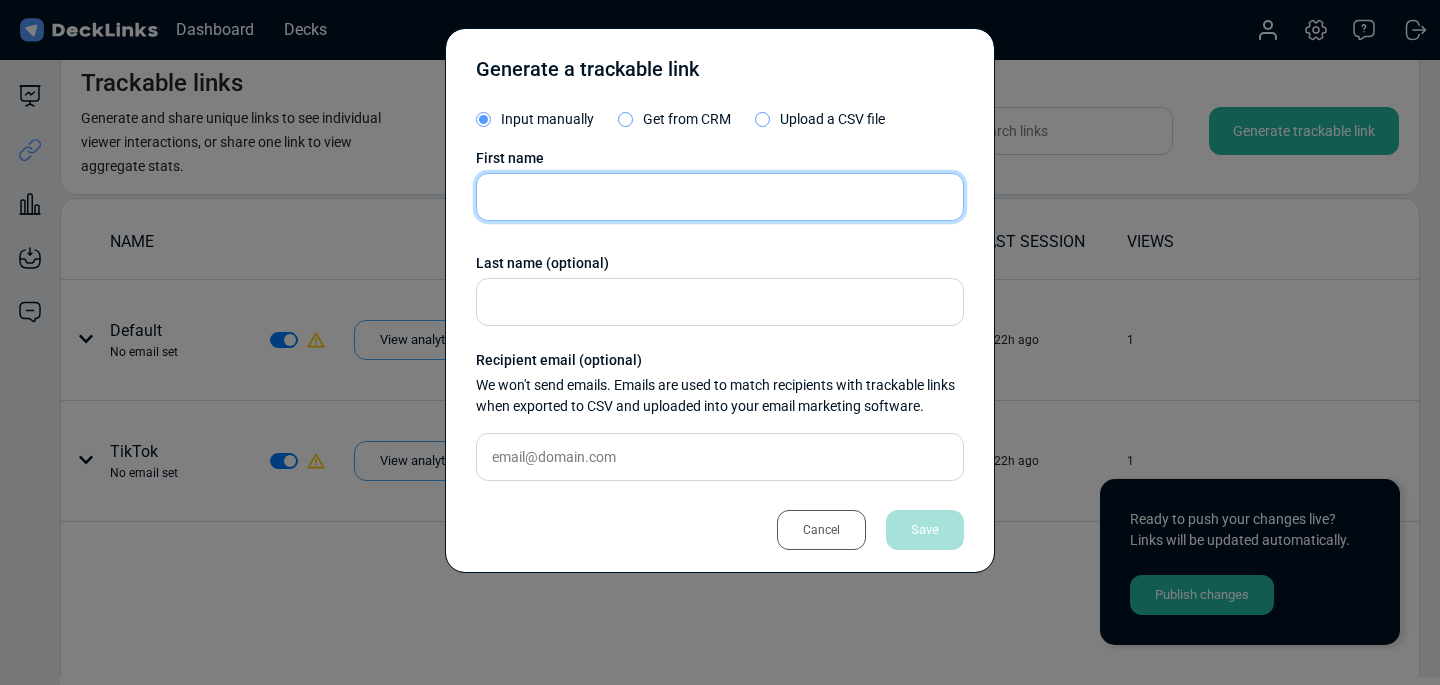 click at bounding box center (720, 197) 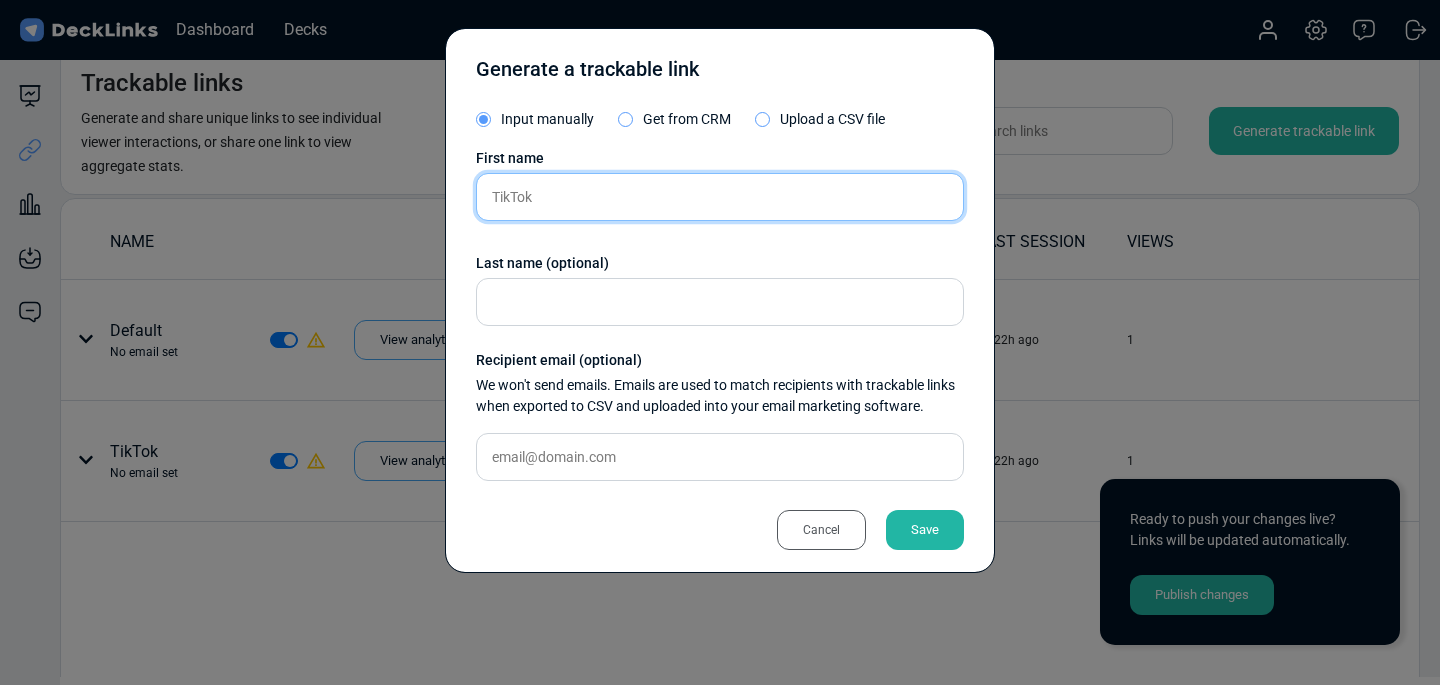 type on "TikTok" 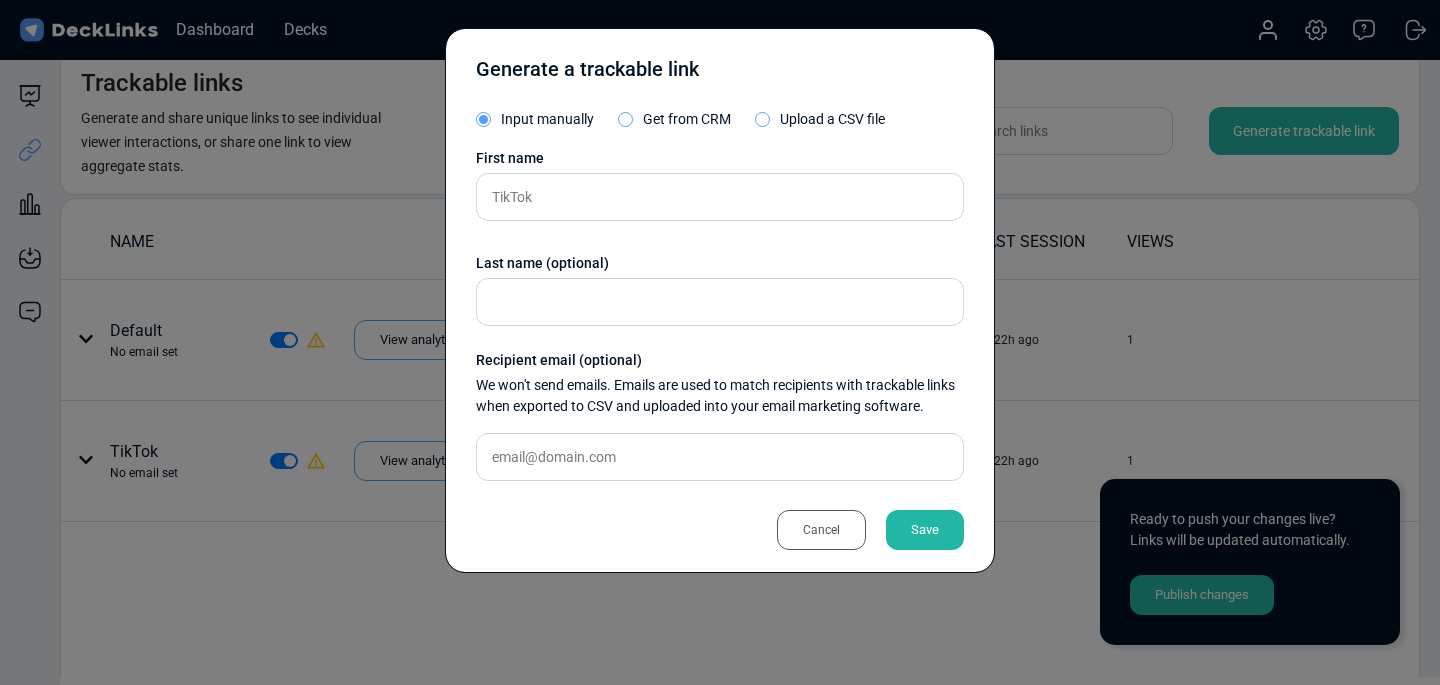 click on "Save" at bounding box center [925, 530] 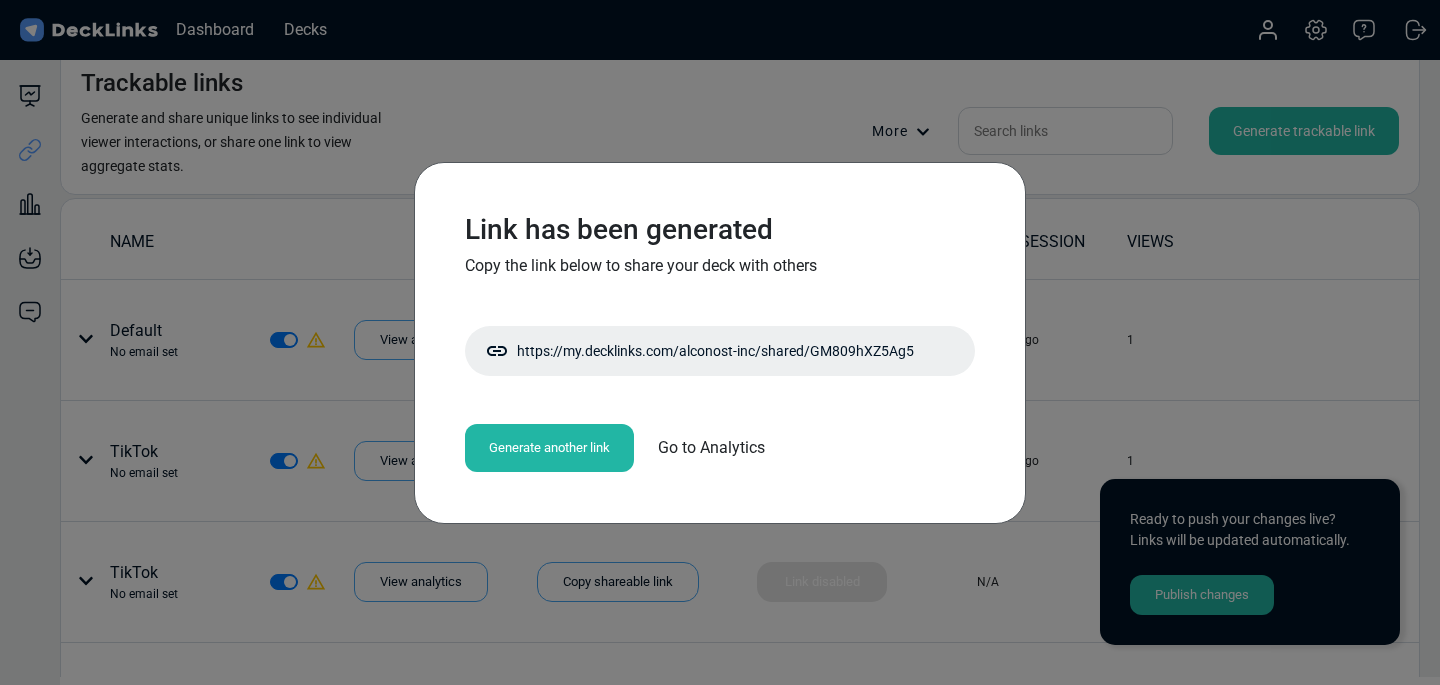 click on "Go to Analytics" at bounding box center (711, 448) 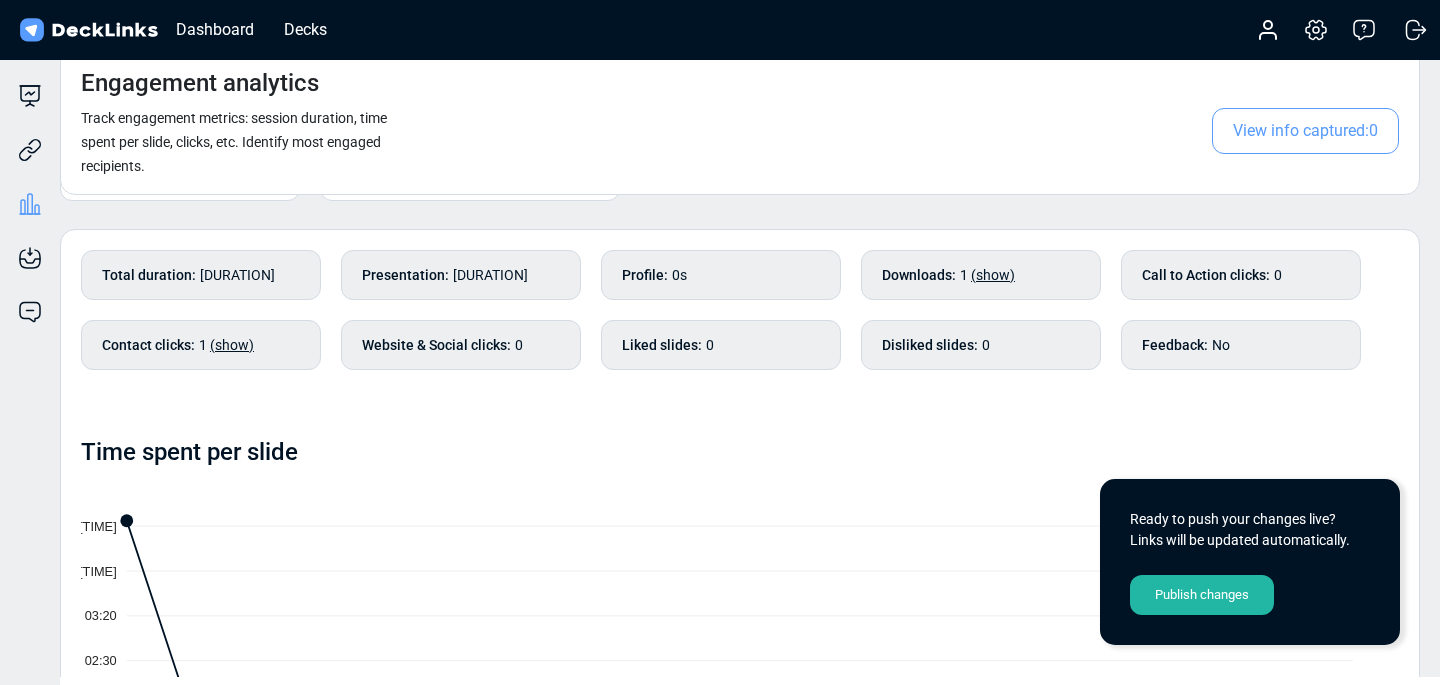 scroll, scrollTop: 53, scrollLeft: 0, axis: vertical 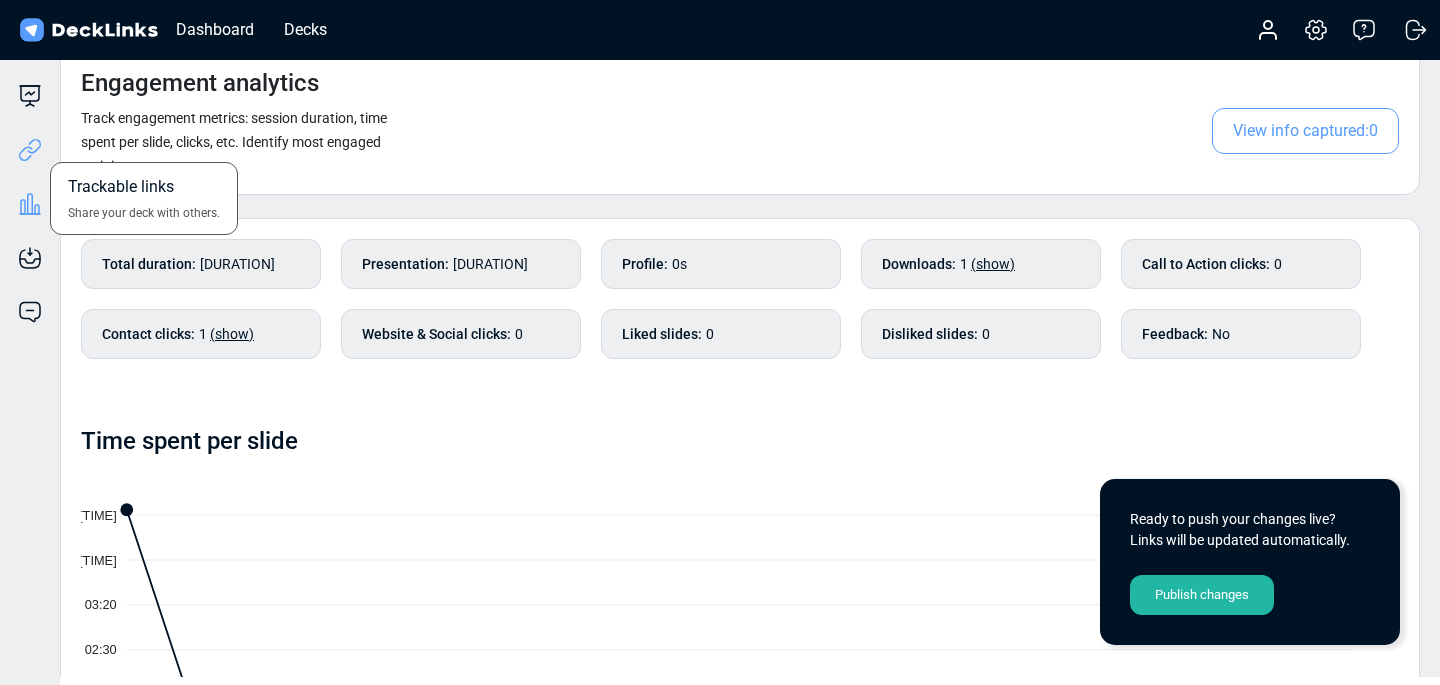 click at bounding box center (30, 150) 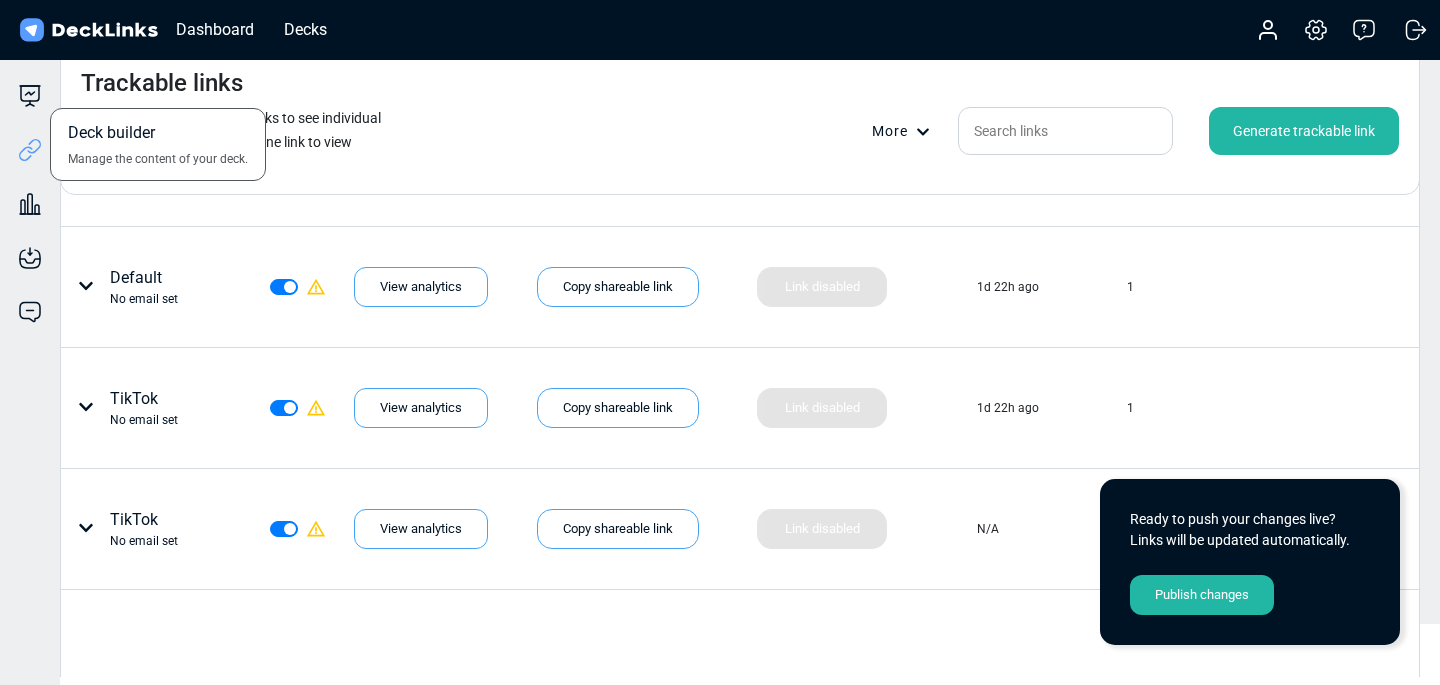 click on "Deck builder Manage the content of your deck." at bounding box center (30, 96) 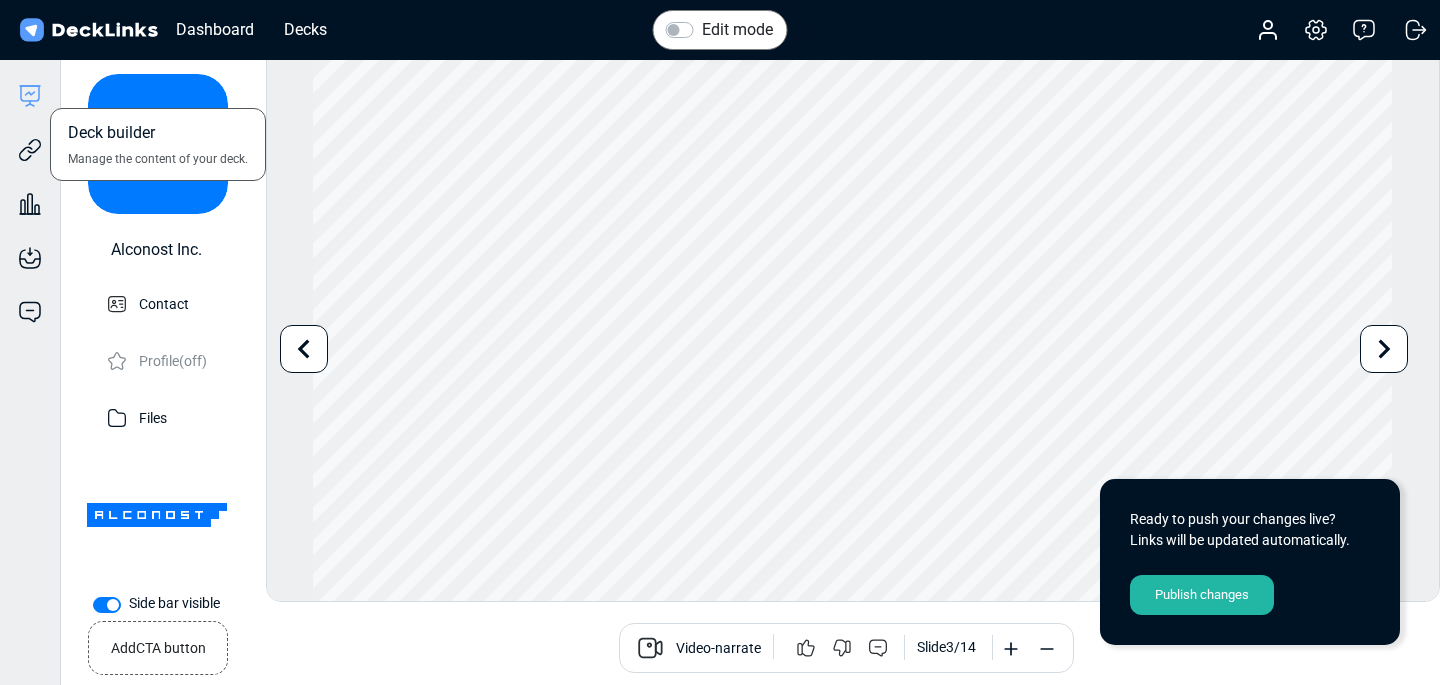 scroll, scrollTop: 0, scrollLeft: 0, axis: both 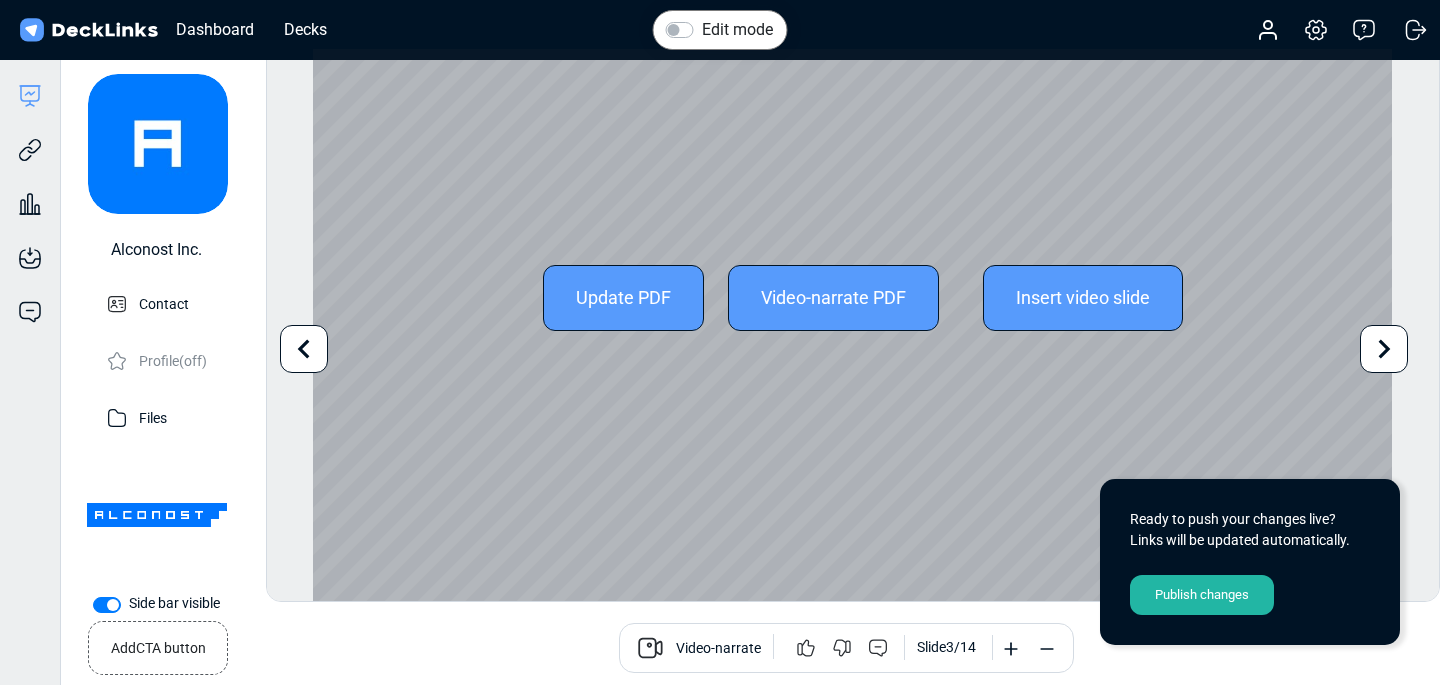 click at bounding box center (304, 349) 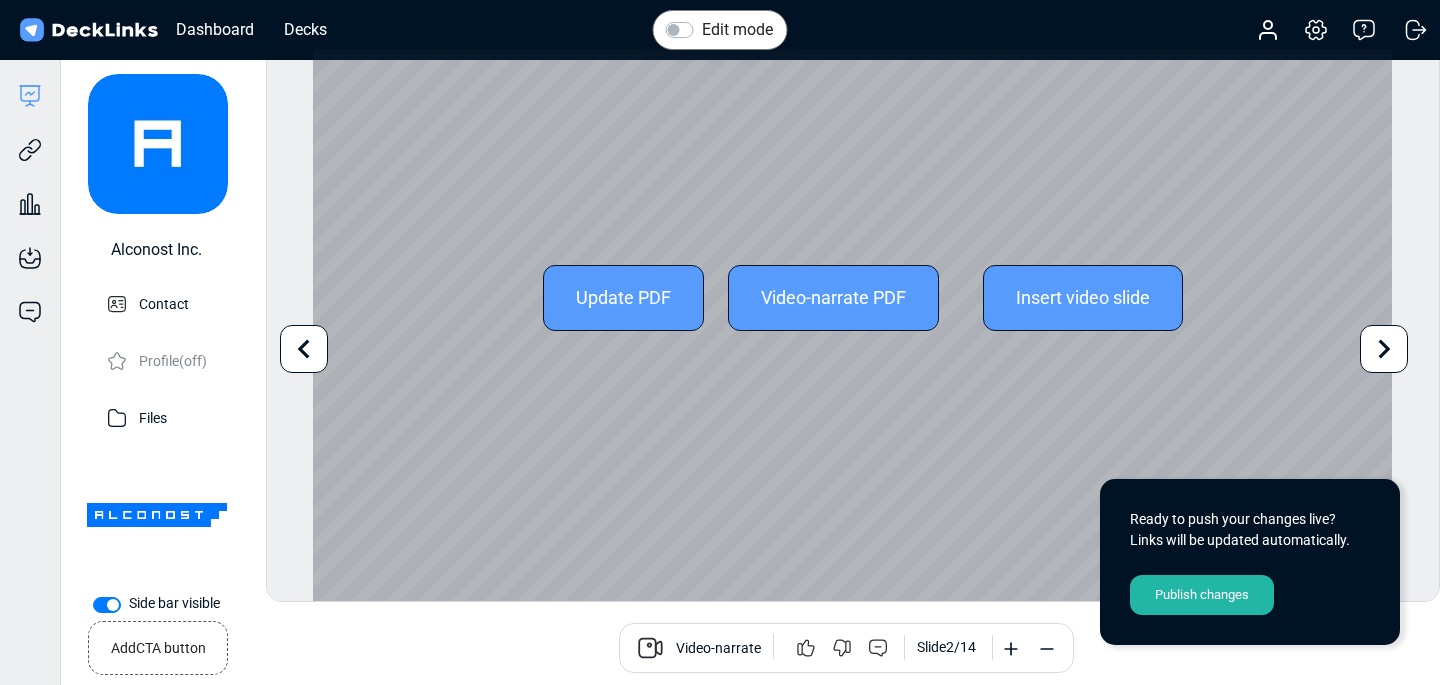 click at bounding box center [304, 349] 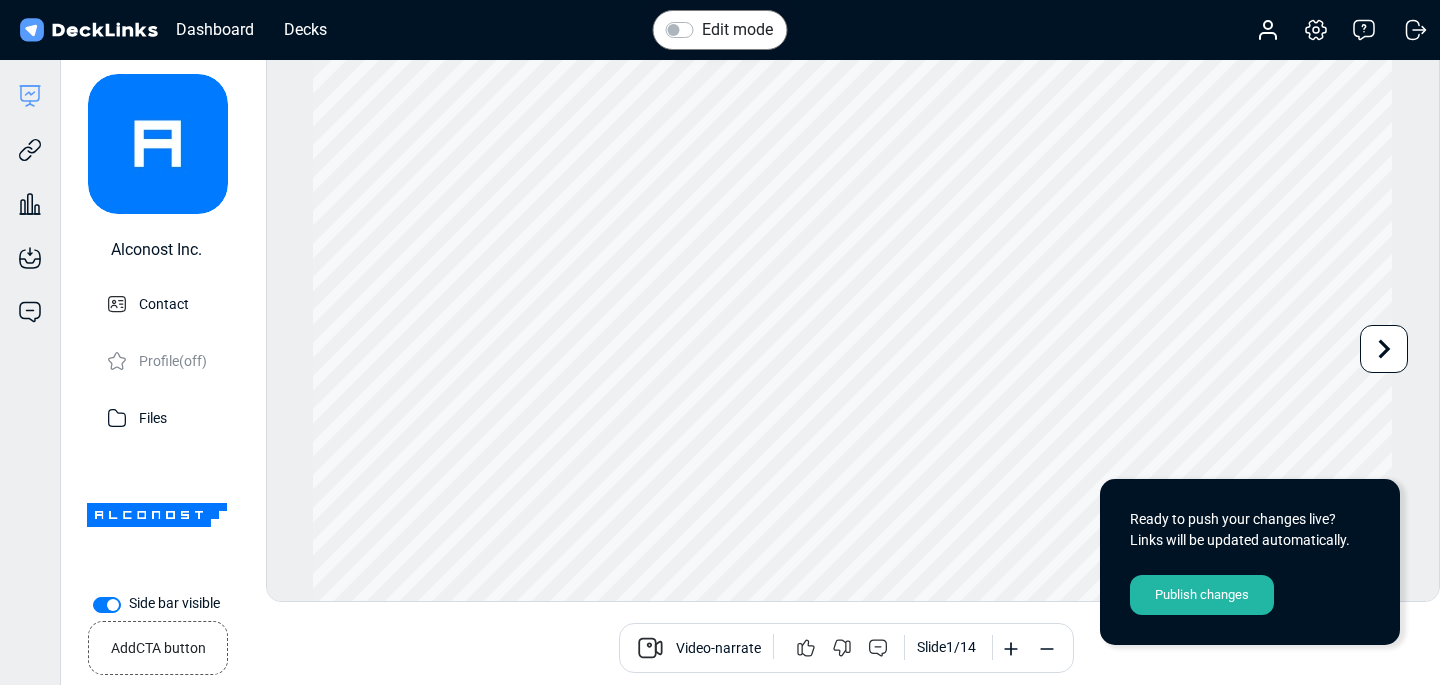 click on "Publish changes" at bounding box center [1202, 595] 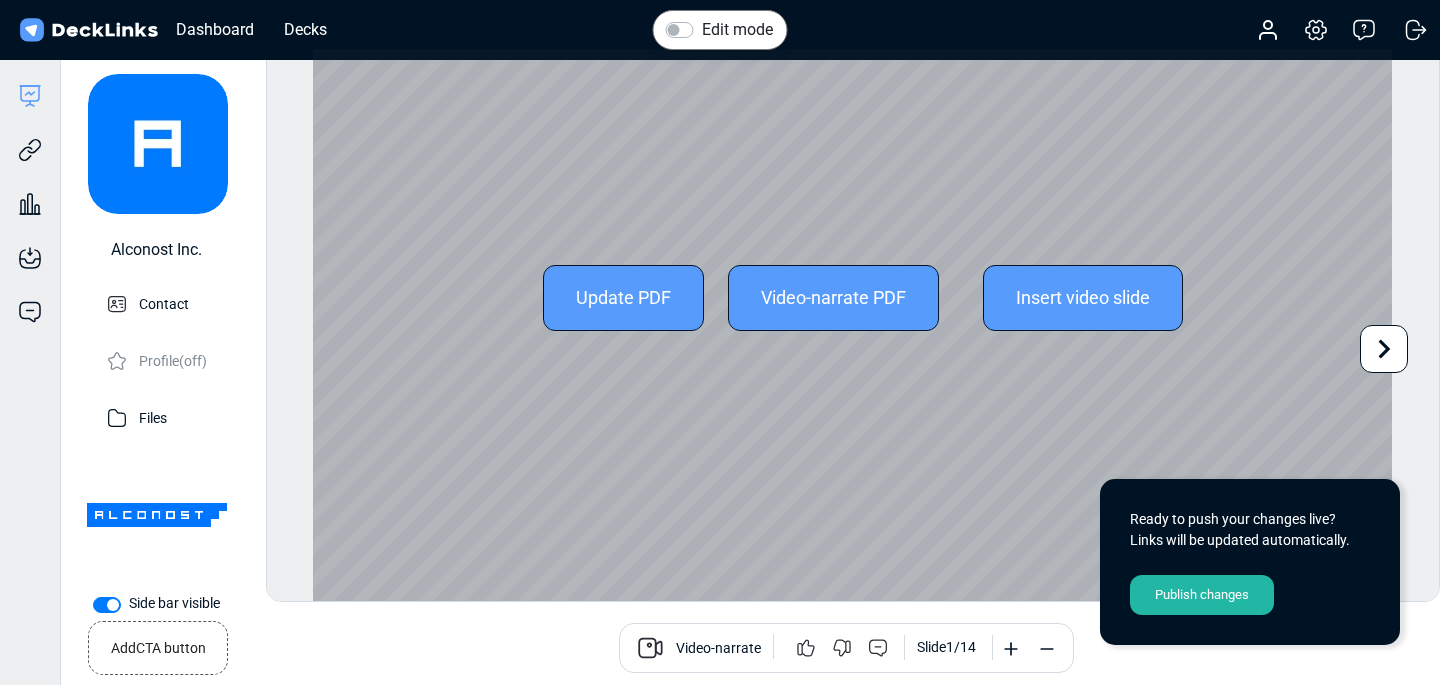 click at bounding box center [1385, 348] 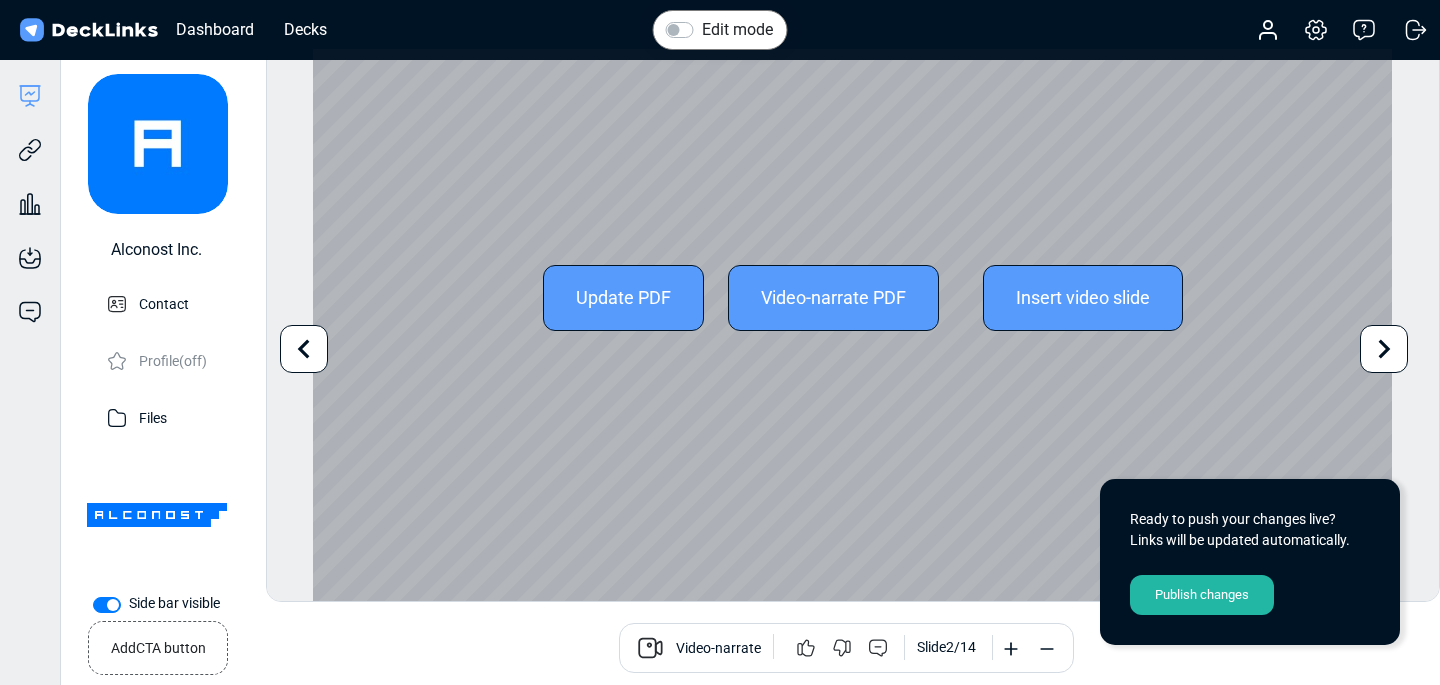 click at bounding box center (1385, 348) 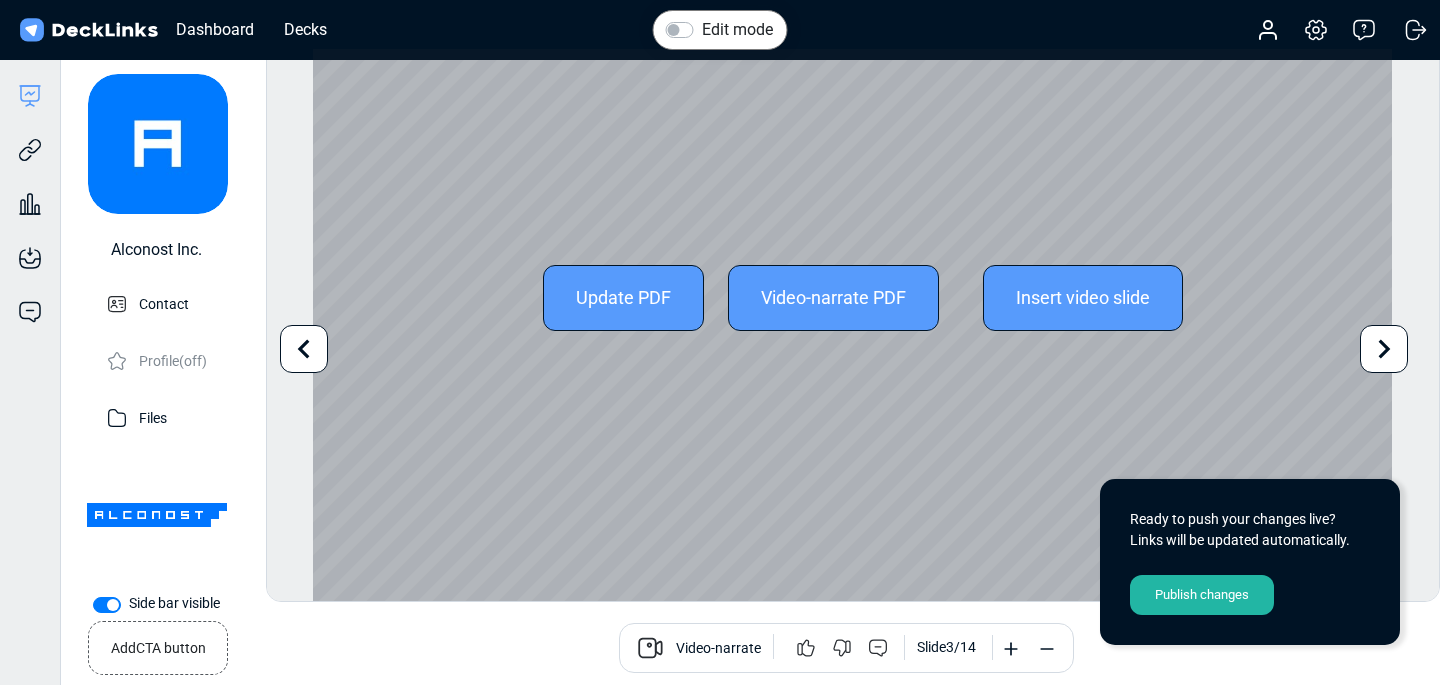 click at bounding box center (1385, 348) 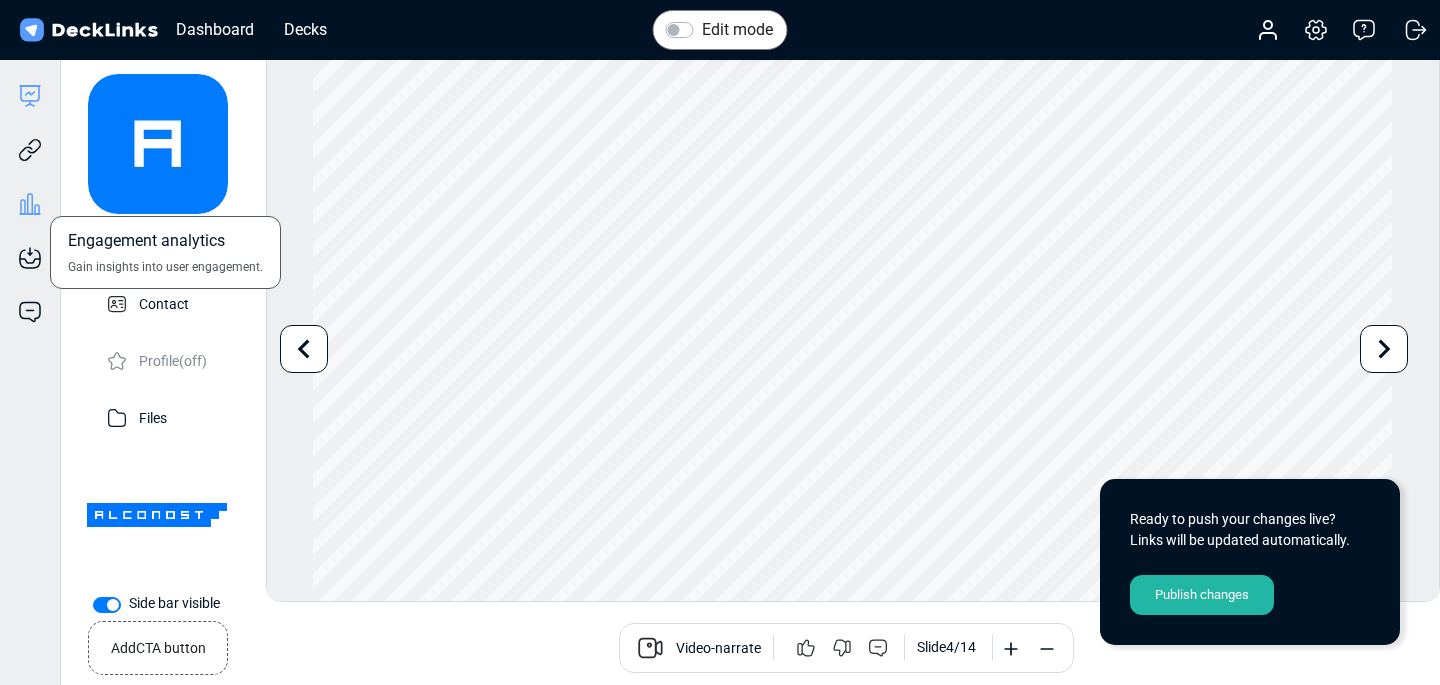 click at bounding box center [30, 204] 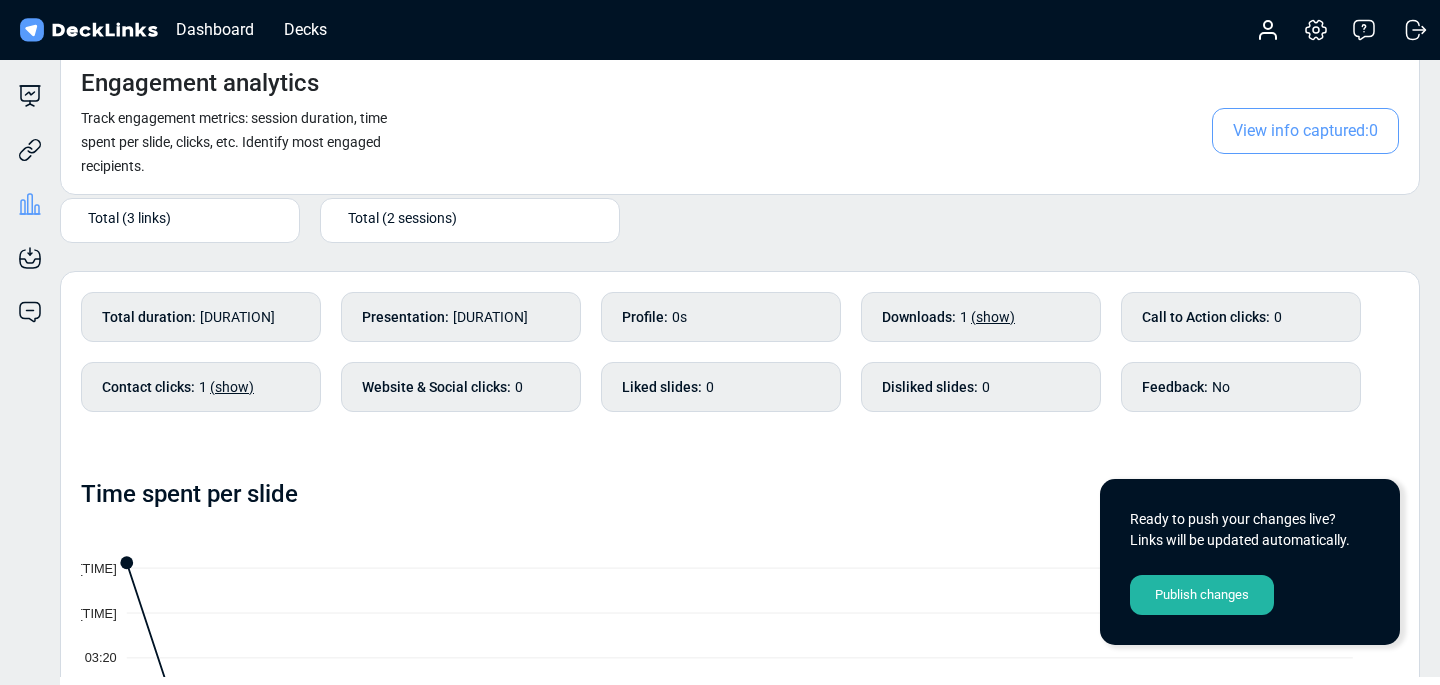 scroll, scrollTop: 51, scrollLeft: 0, axis: vertical 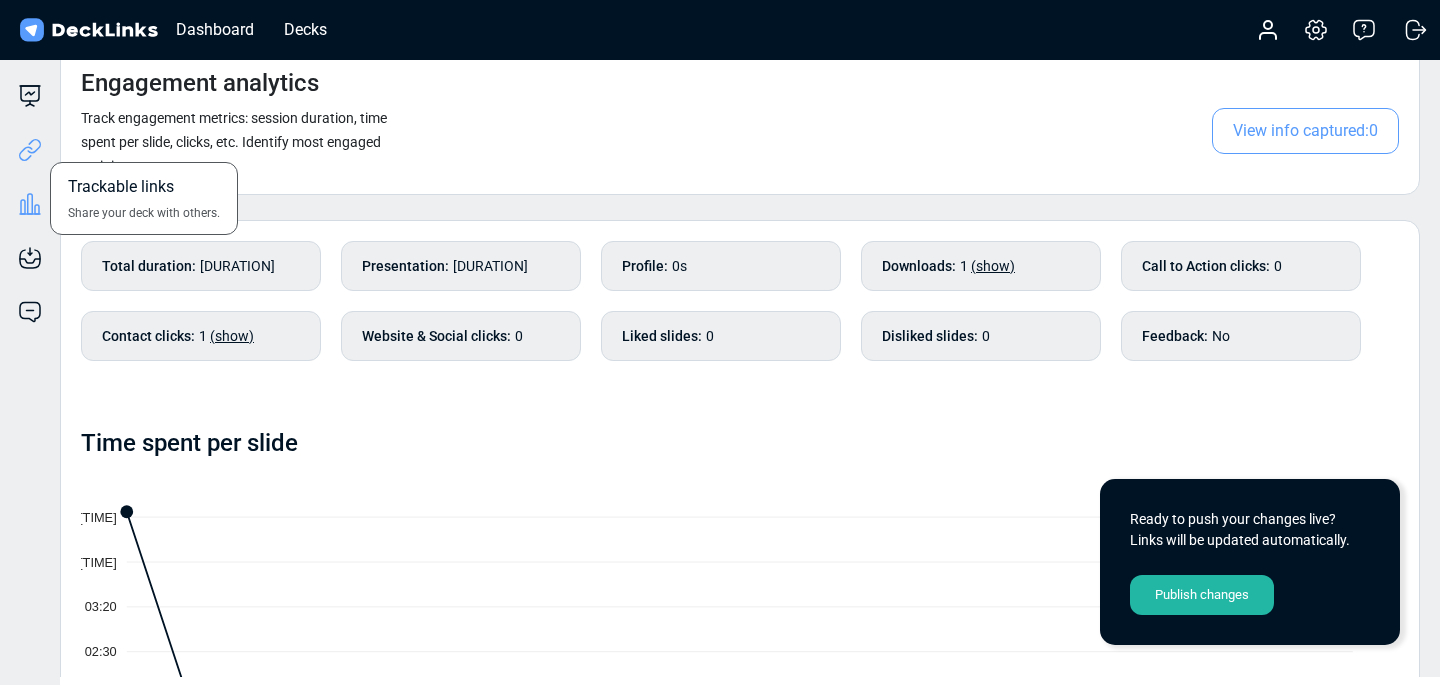 click at bounding box center (30, 150) 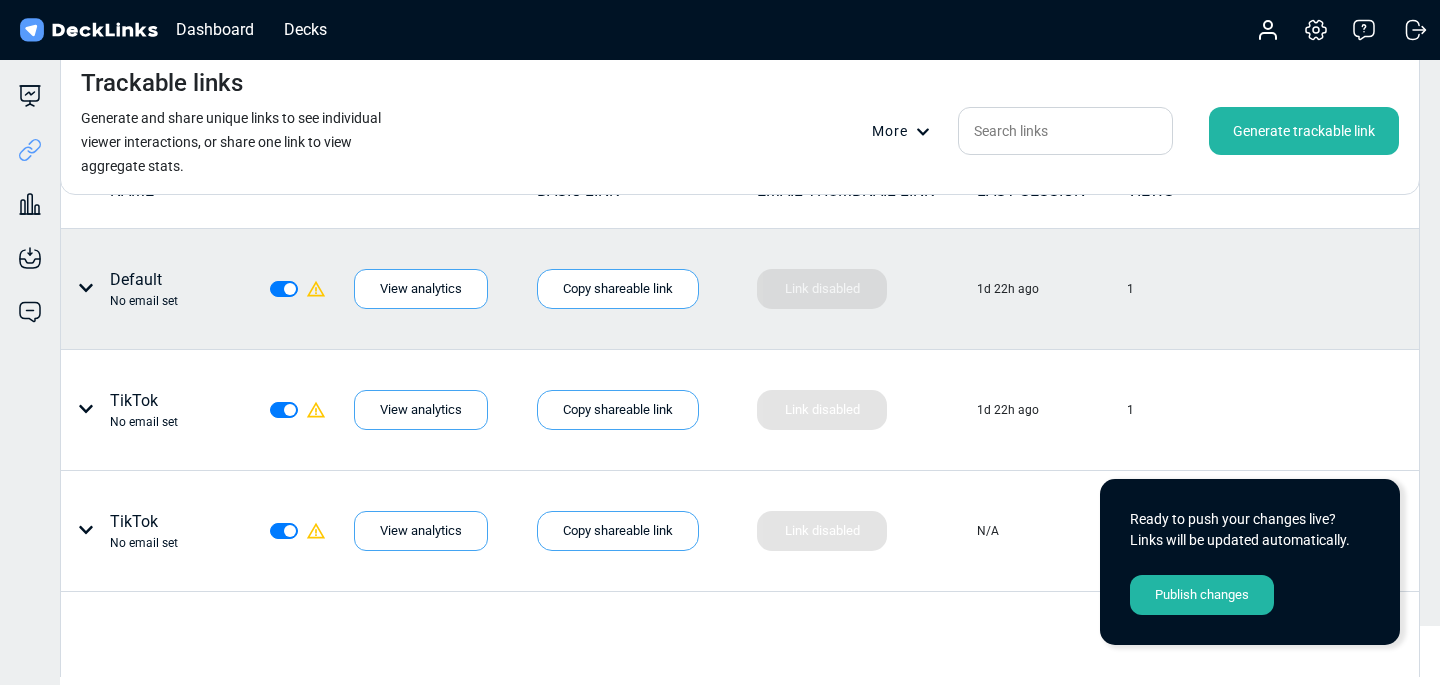 scroll, scrollTop: 85, scrollLeft: 0, axis: vertical 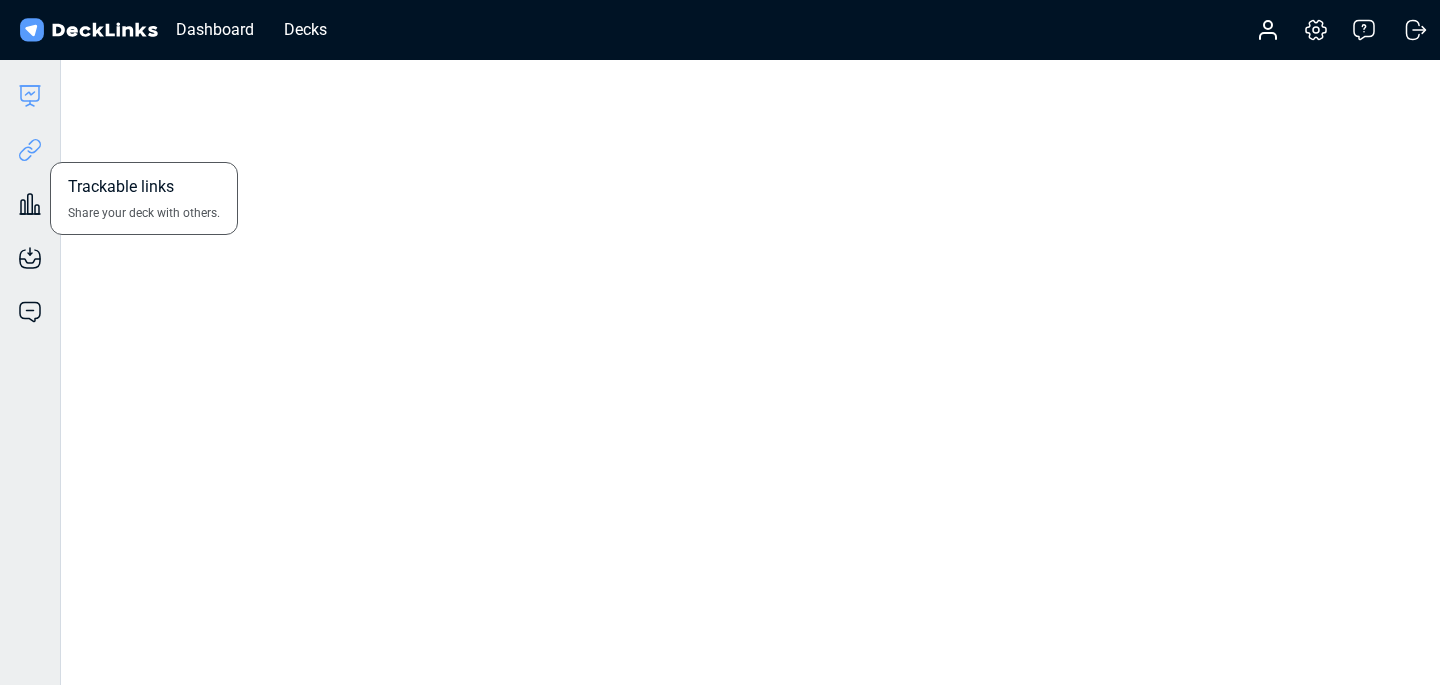 click at bounding box center (30, 150) 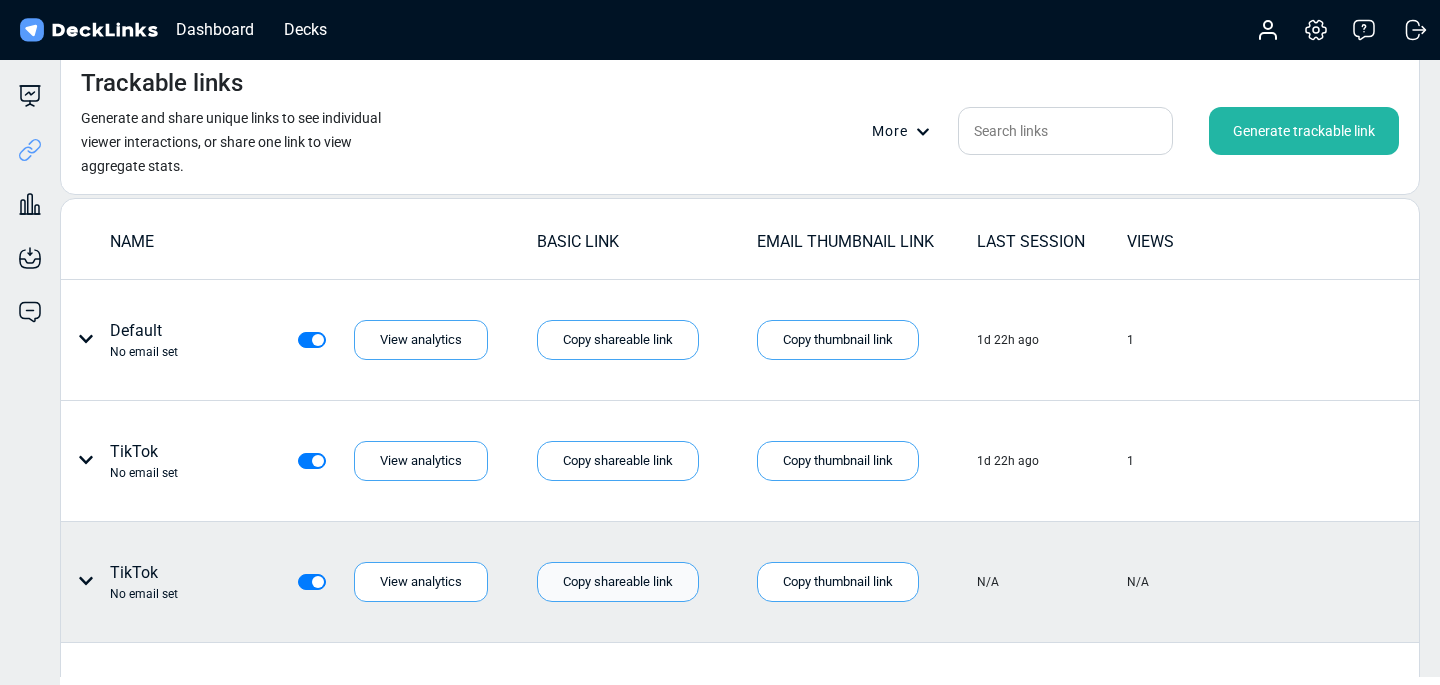 click on "Copy shareable link" at bounding box center [618, 340] 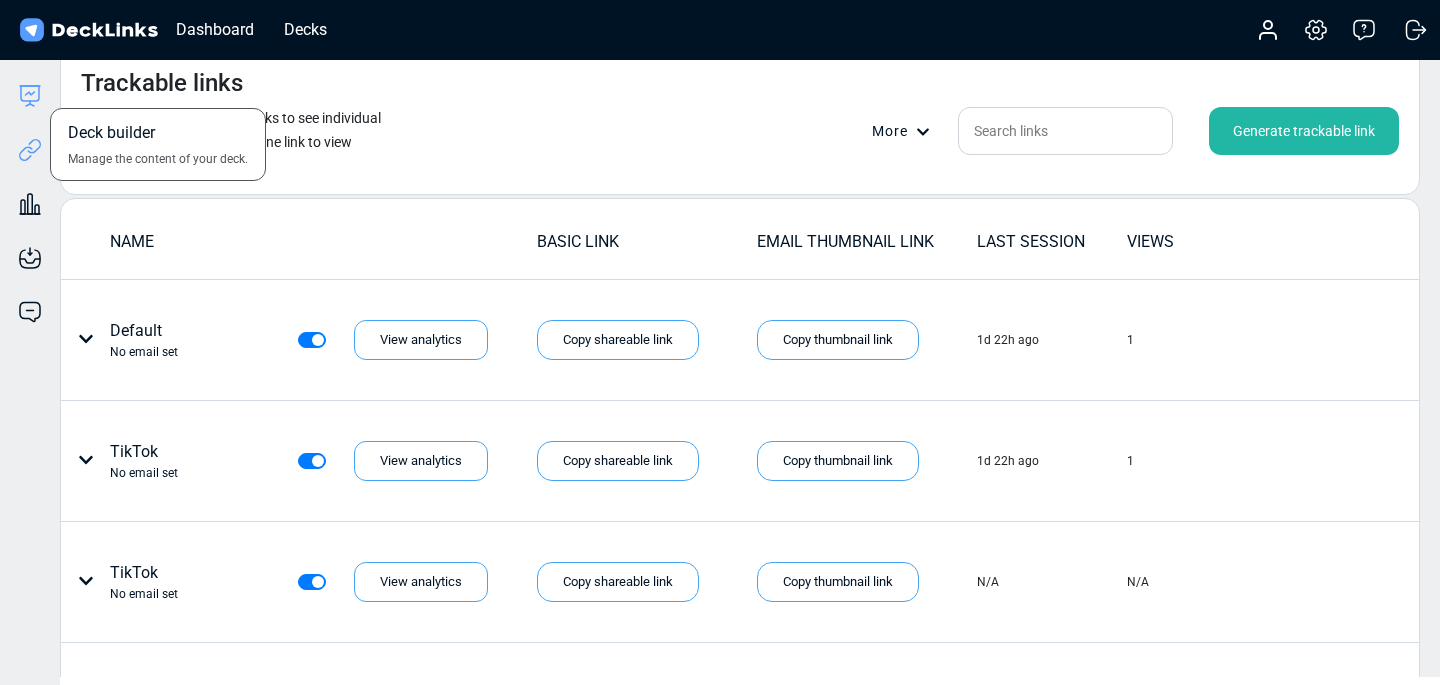 click at bounding box center (30, 96) 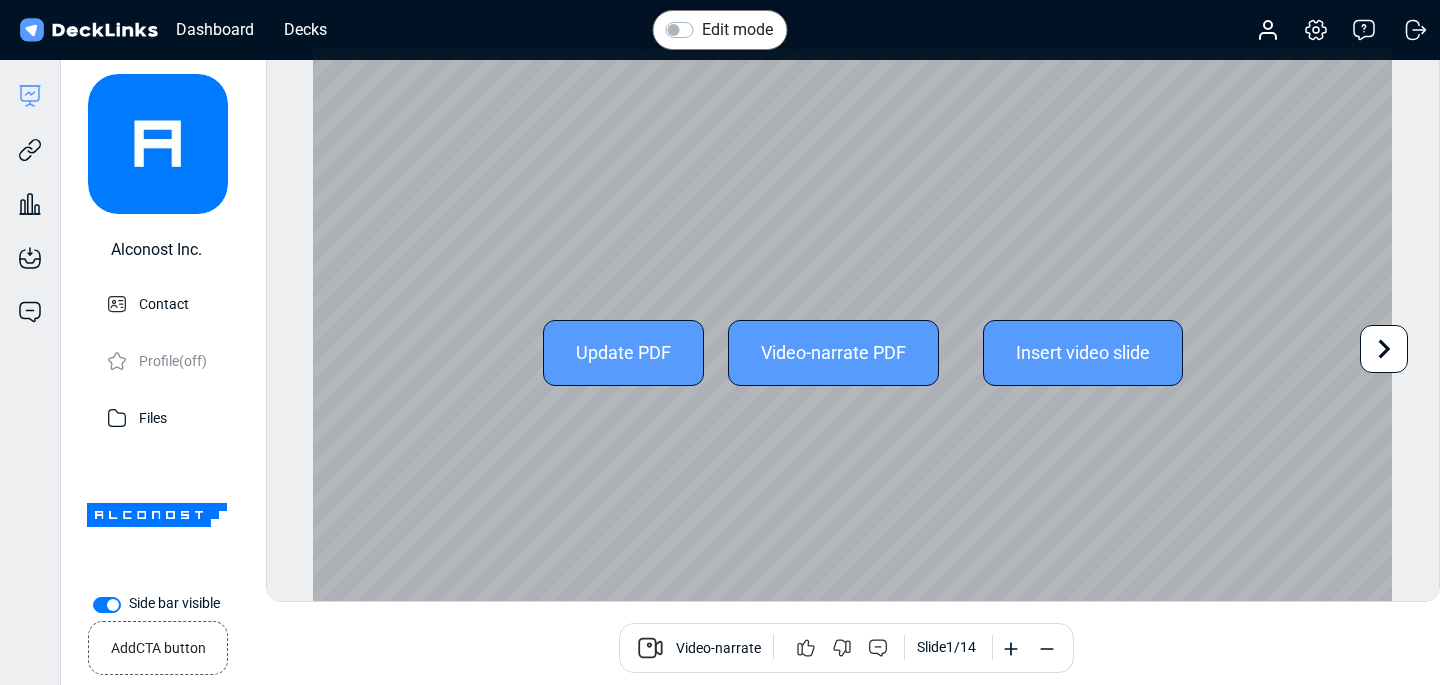 click at bounding box center [1384, 349] 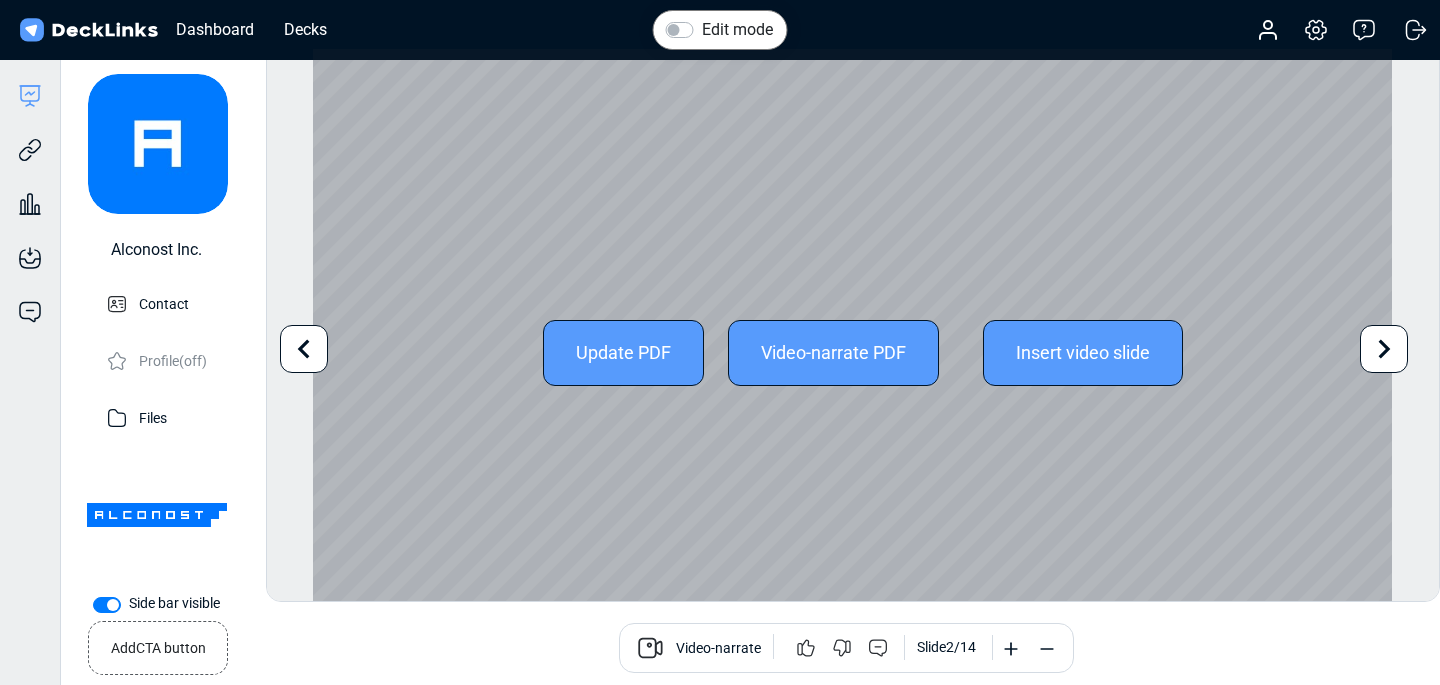 click at bounding box center (1384, 349) 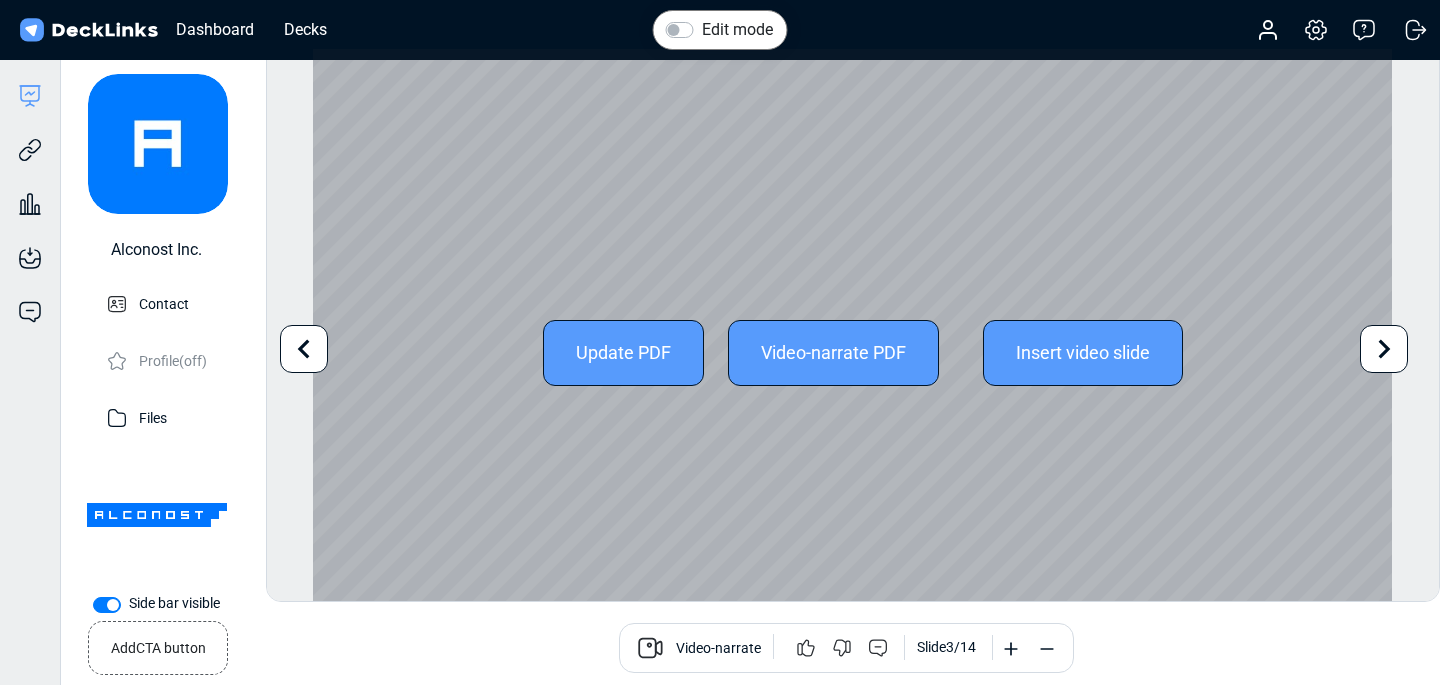 scroll, scrollTop: 55, scrollLeft: 0, axis: vertical 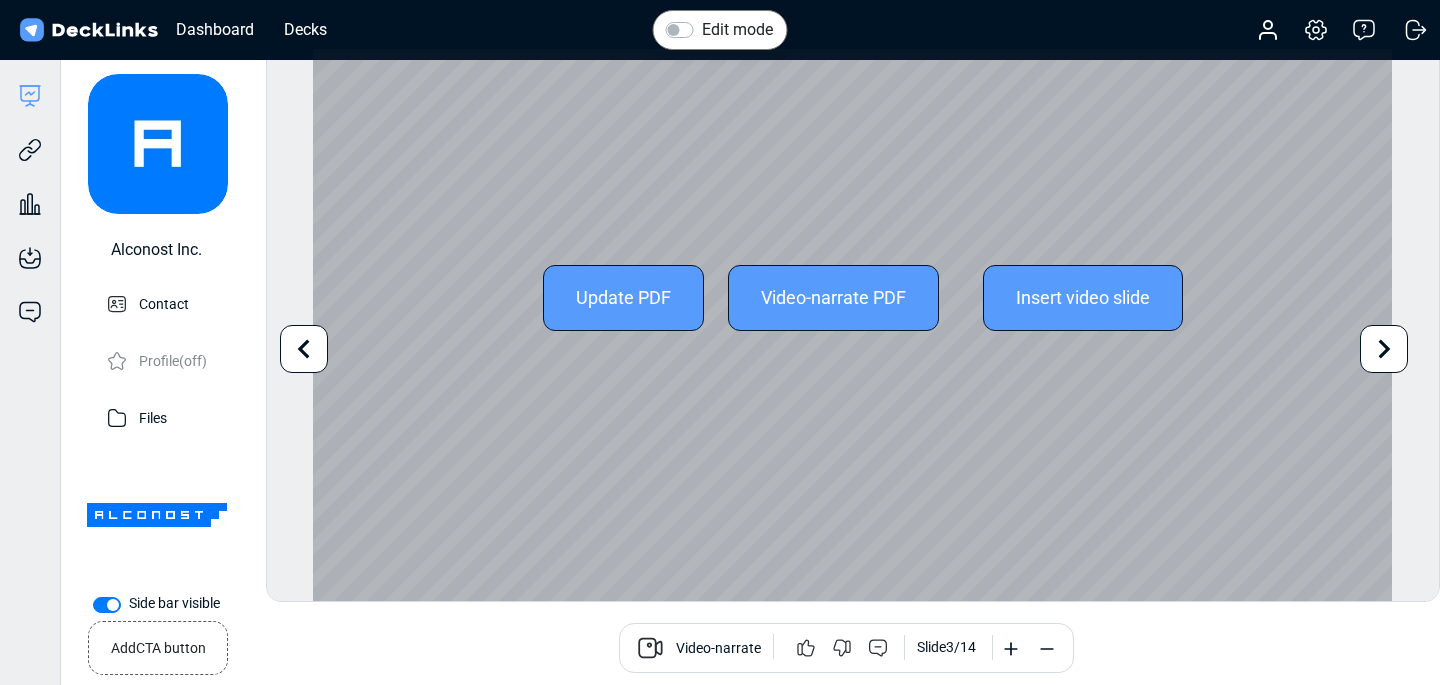 click at bounding box center (1384, 349) 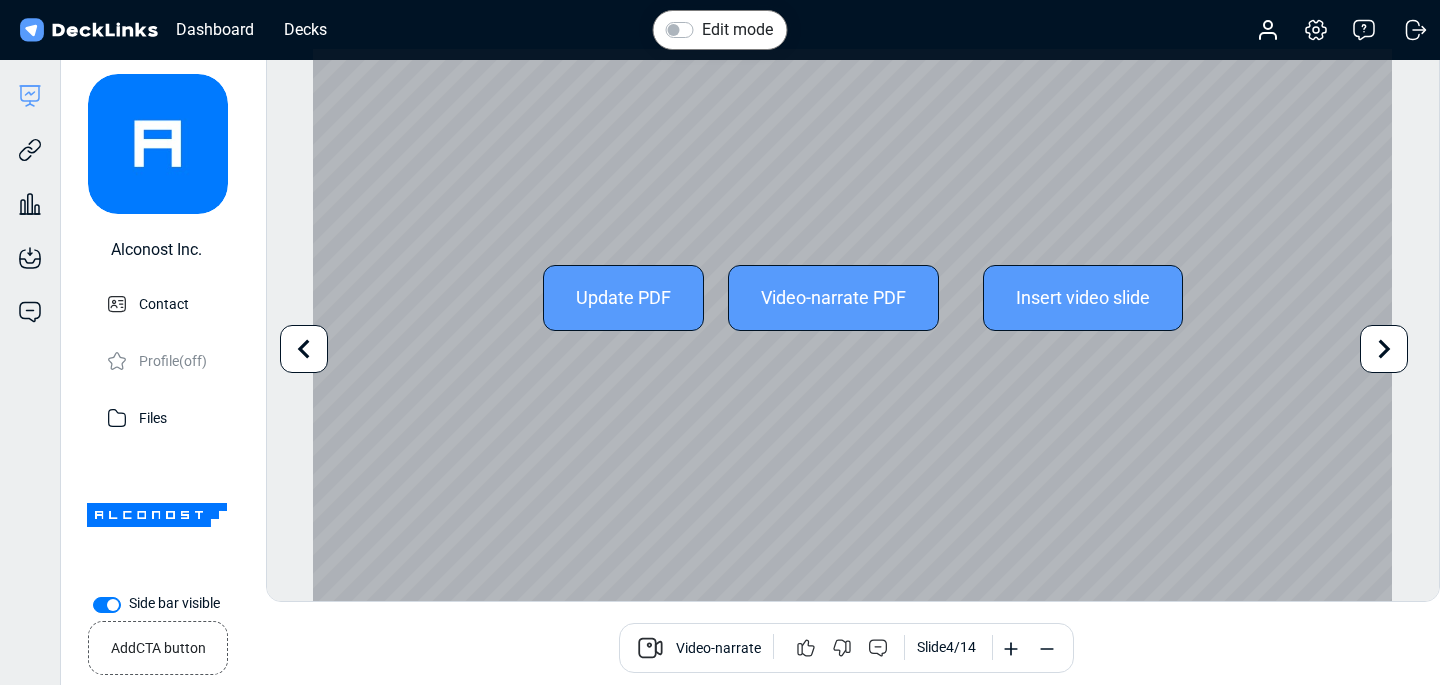 click at bounding box center (1384, 349) 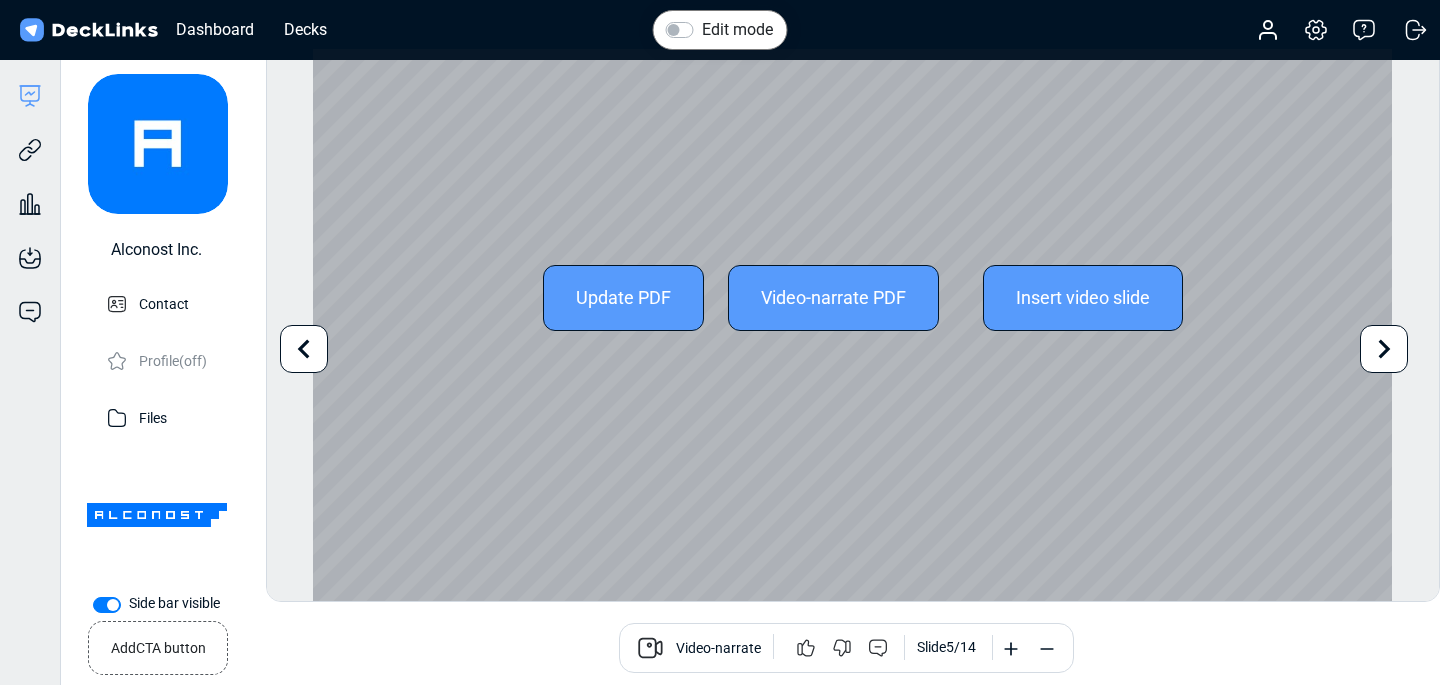 click at bounding box center (1384, 349) 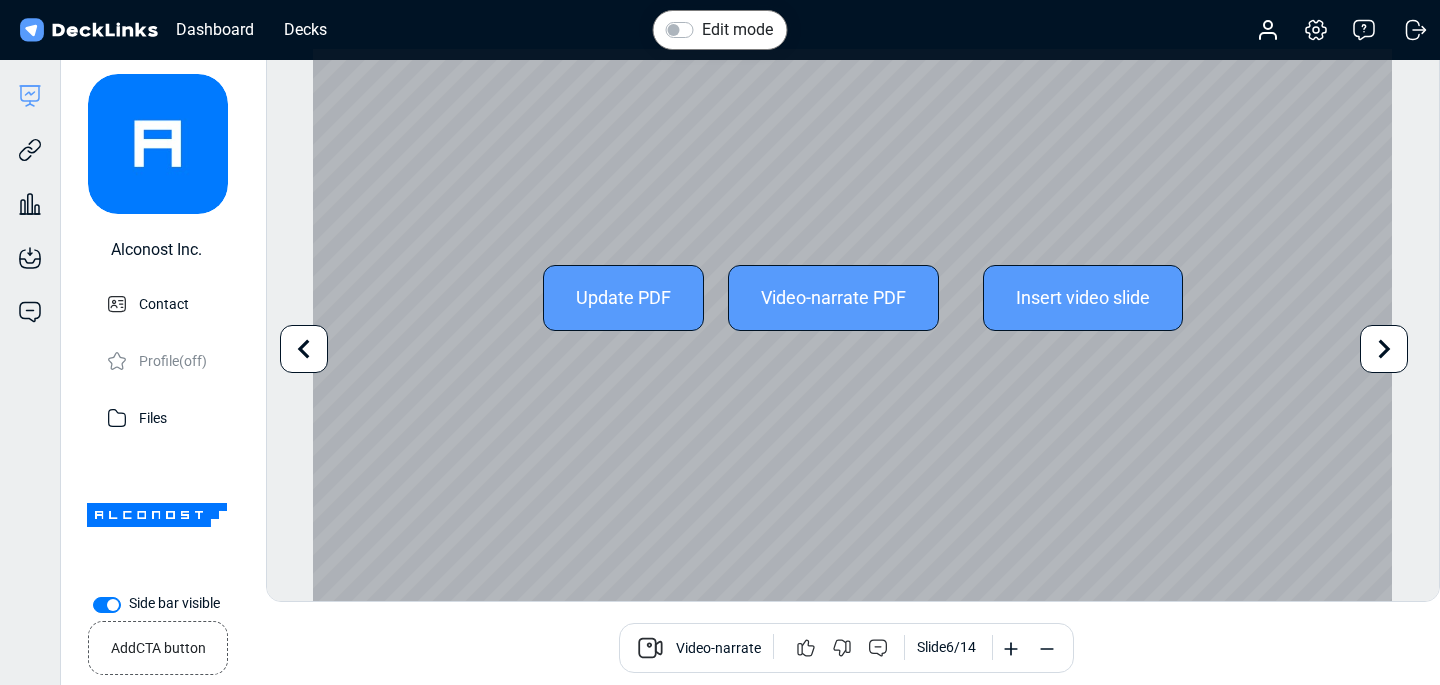 click at bounding box center [1384, 349] 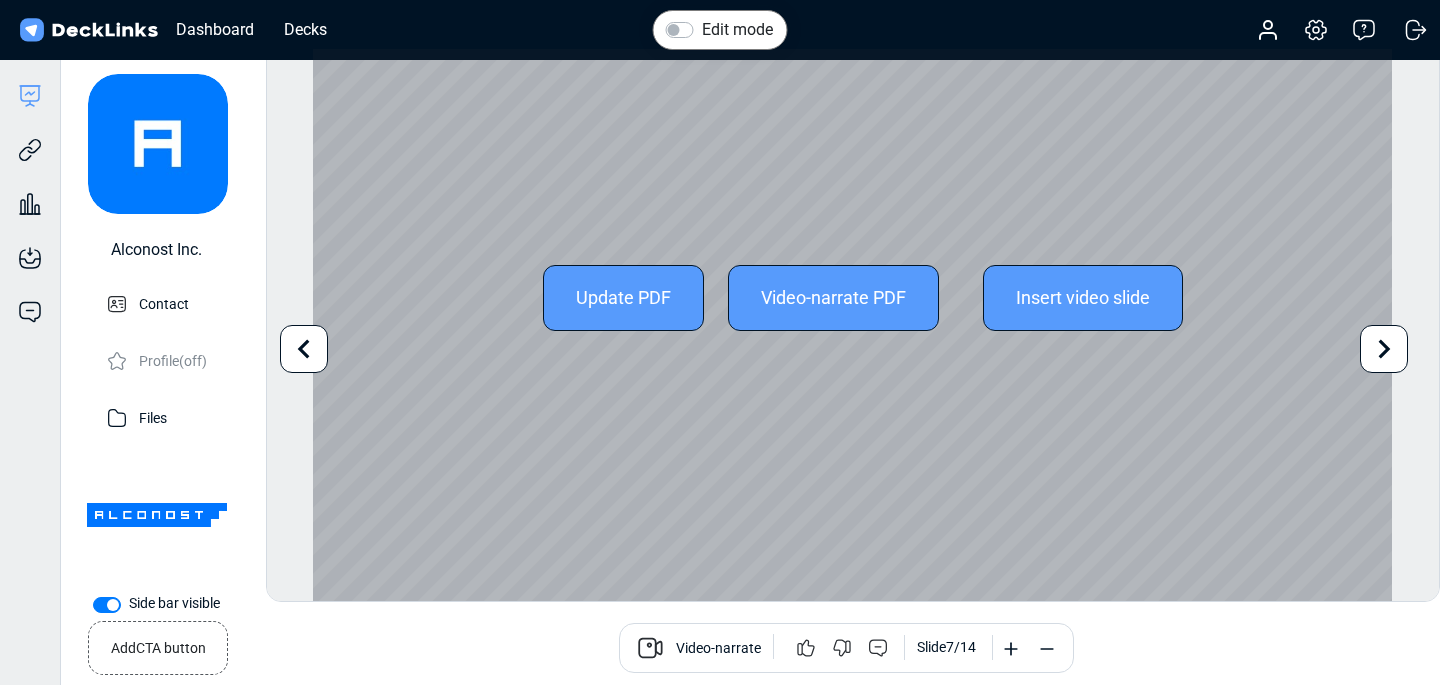 click at bounding box center [1384, 349] 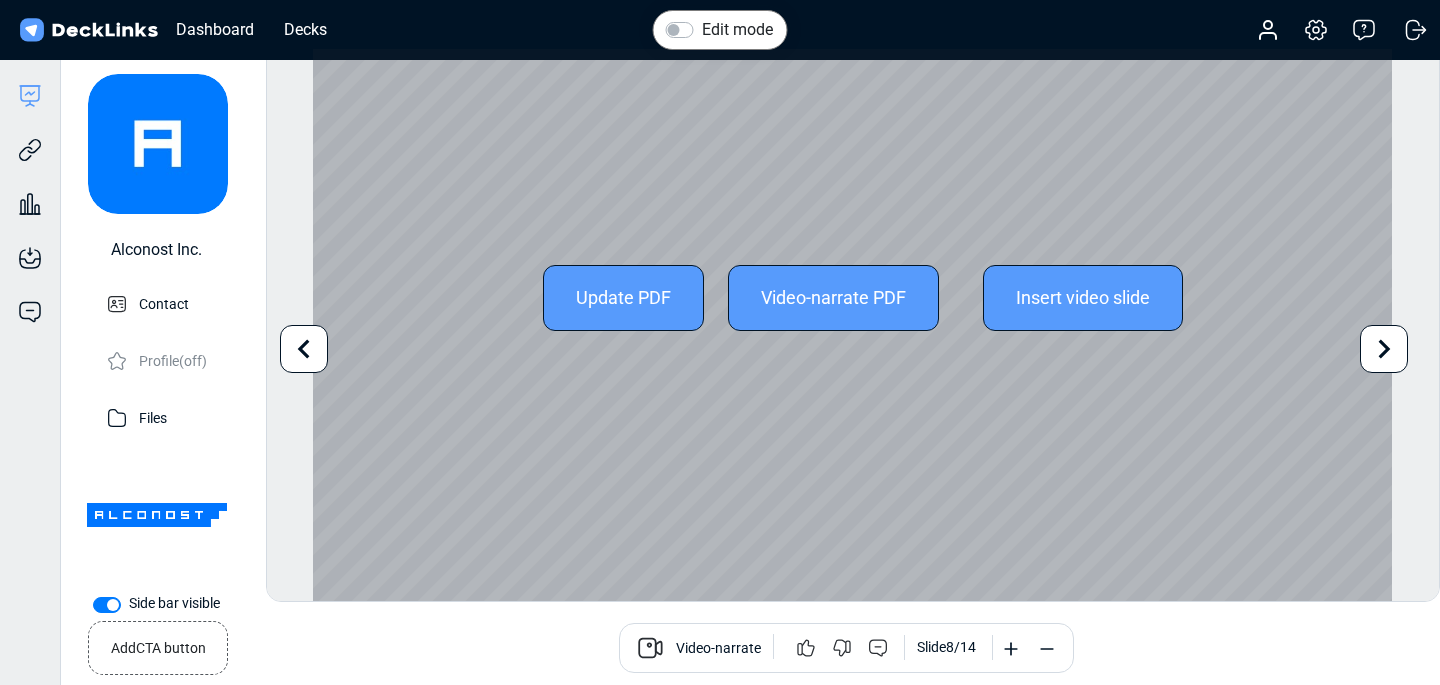 click at bounding box center [1384, 349] 